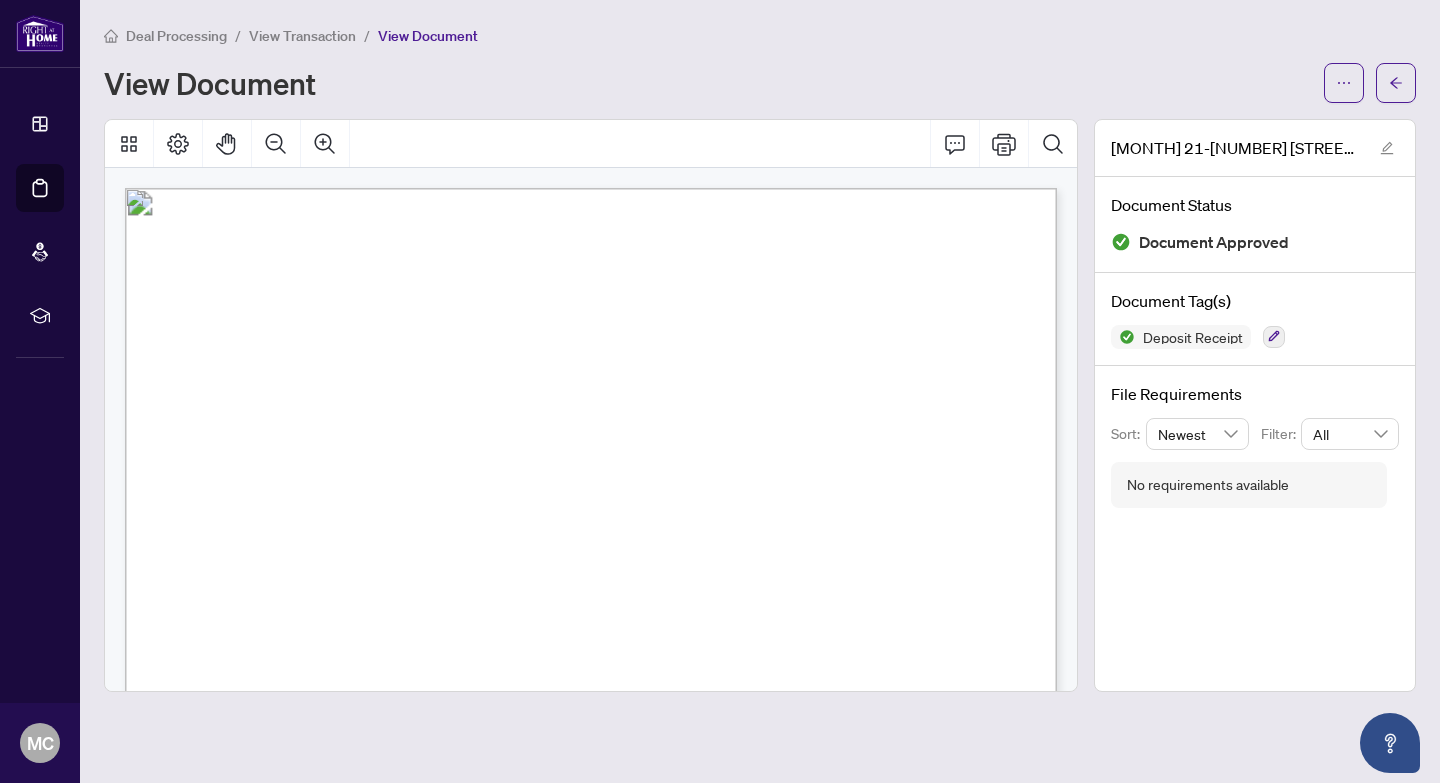 scroll, scrollTop: 0, scrollLeft: 0, axis: both 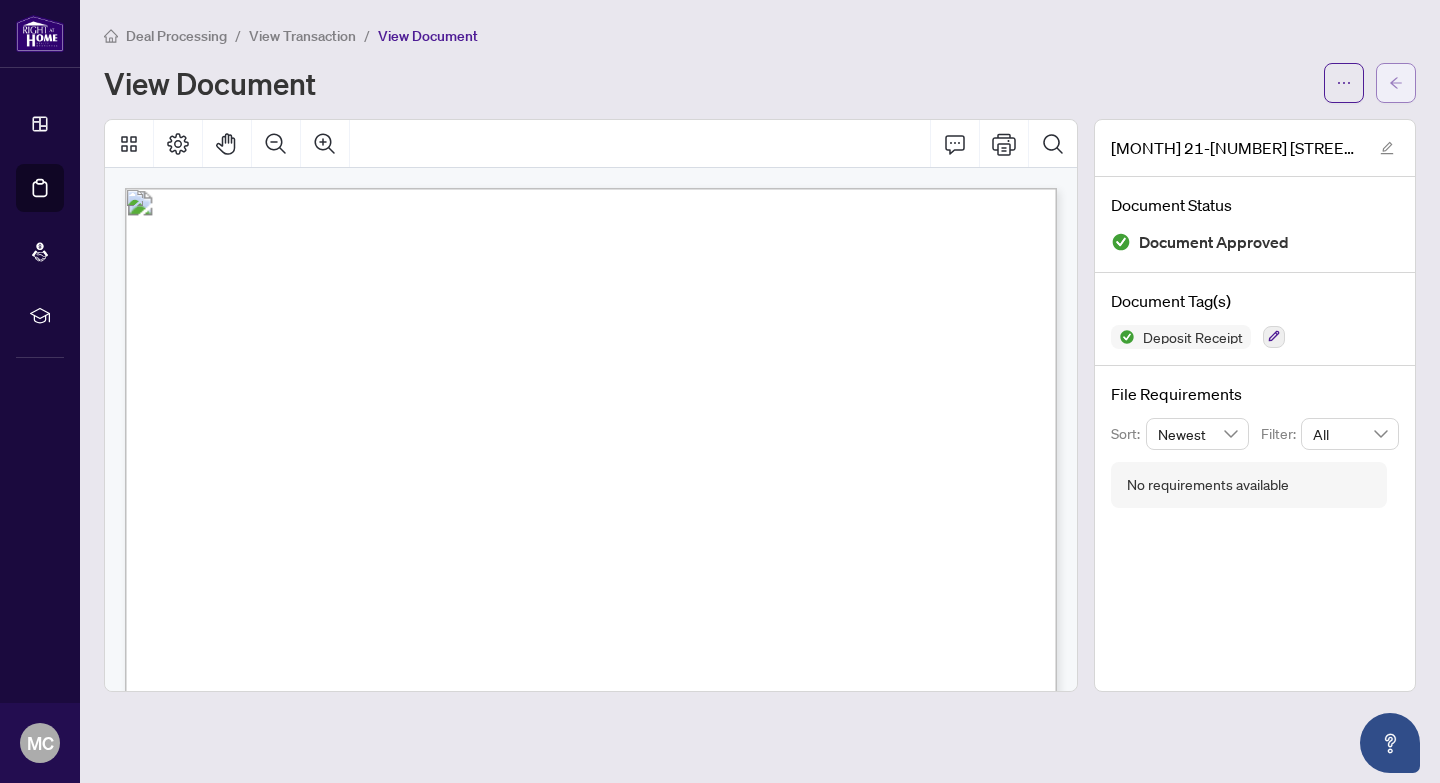 click at bounding box center [1396, 83] 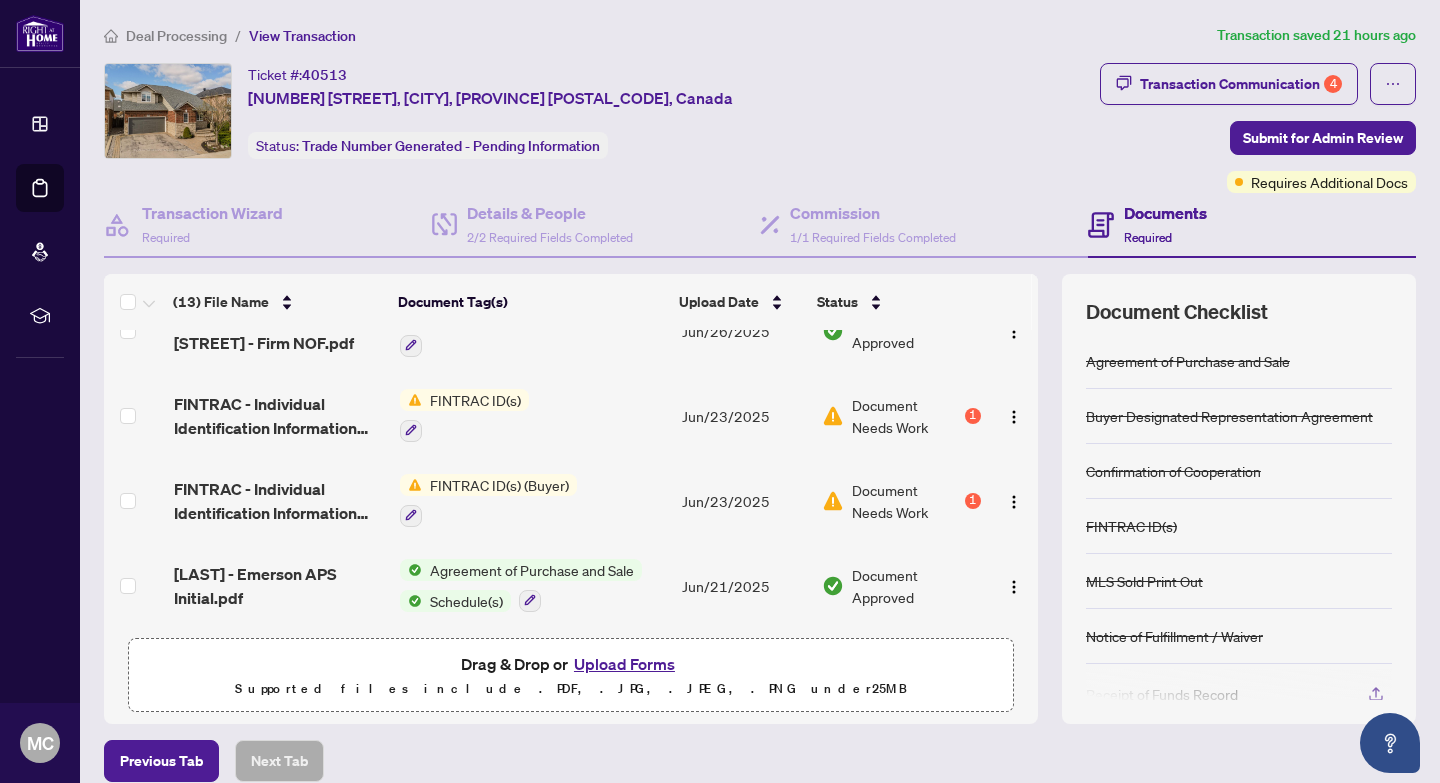 scroll, scrollTop: 344, scrollLeft: 0, axis: vertical 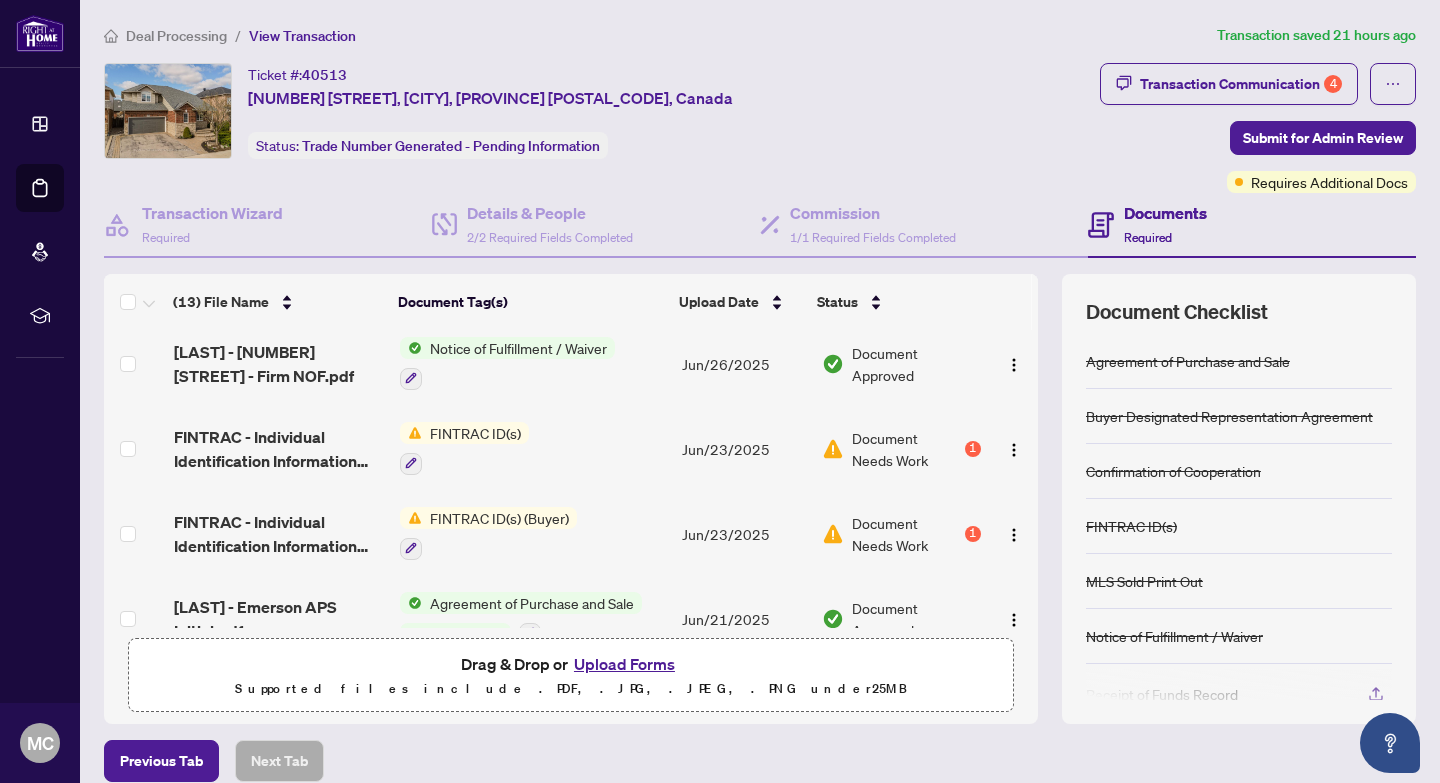 click on "FINTRAC ID(s)" at bounding box center (475, 433) 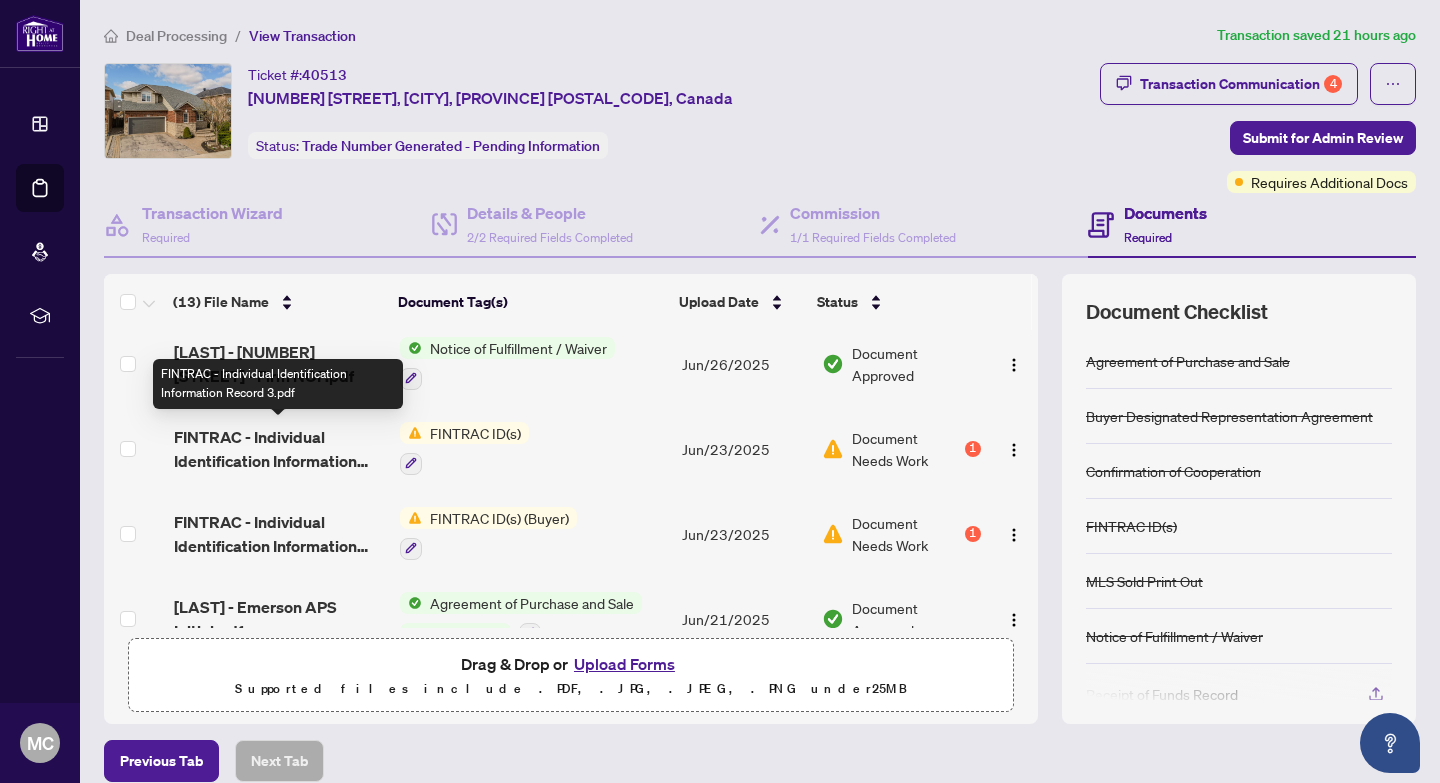 click on "FINTRAC - Individual Identification Information Record 3.pdf" at bounding box center [279, 449] 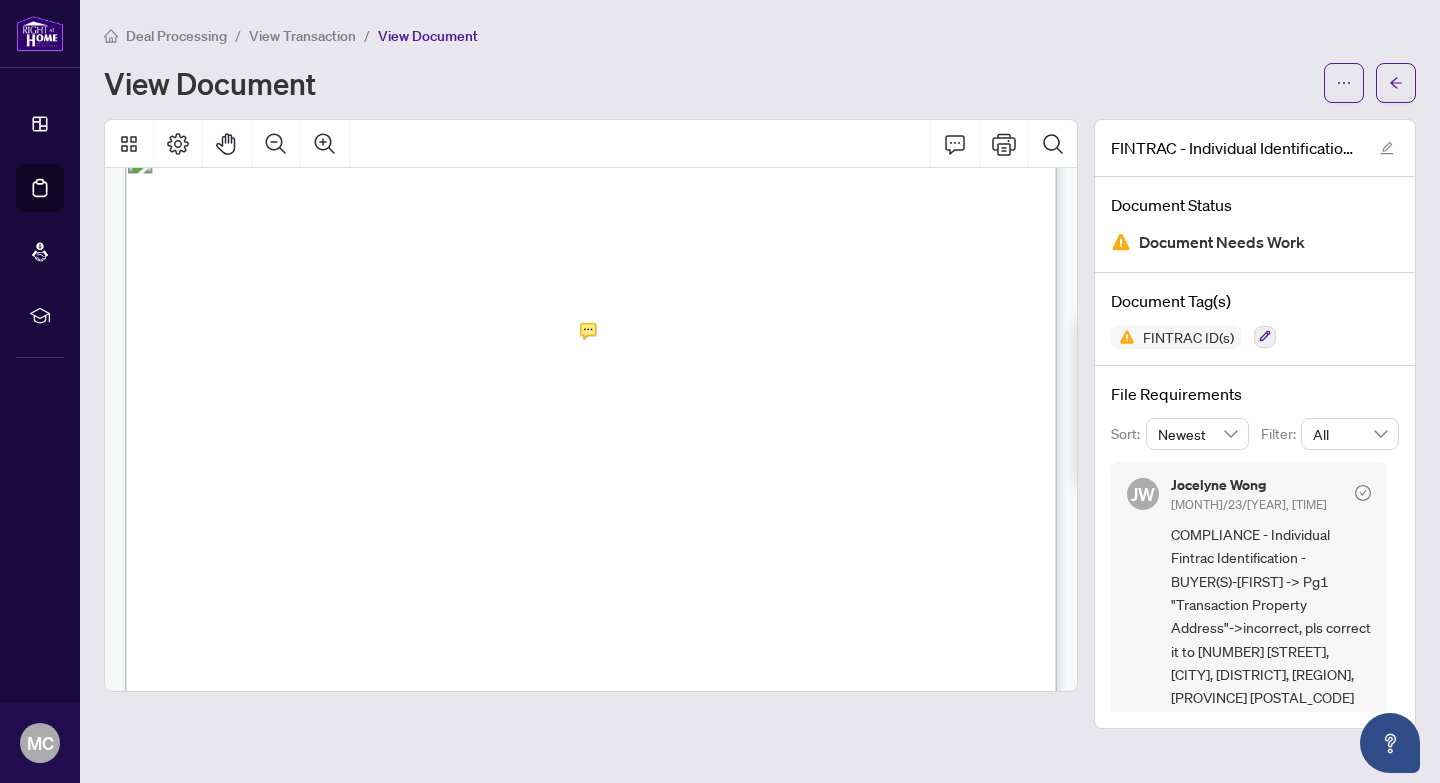 scroll, scrollTop: 0, scrollLeft: 0, axis: both 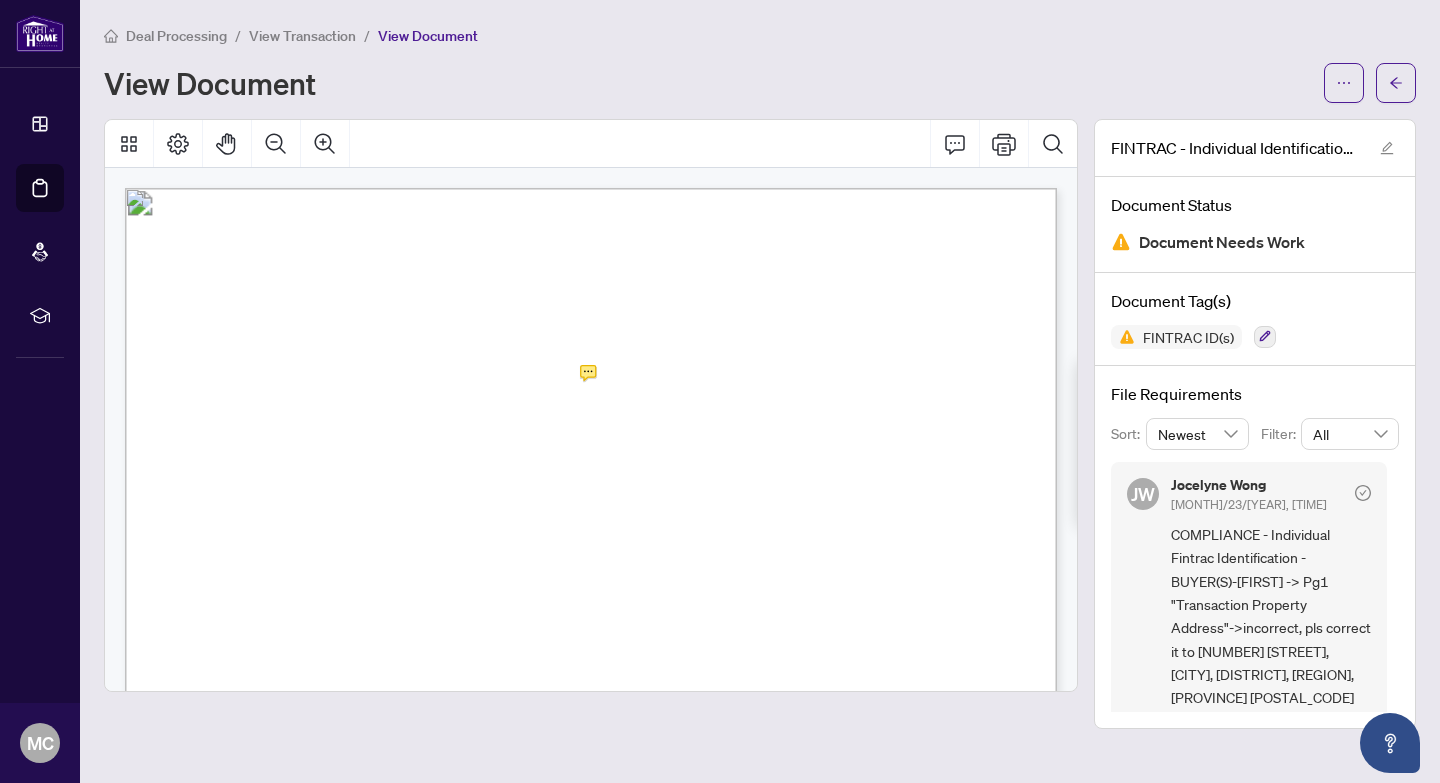 drag, startPoint x: 572, startPoint y: 376, endPoint x: 458, endPoint y: 383, distance: 114.21471 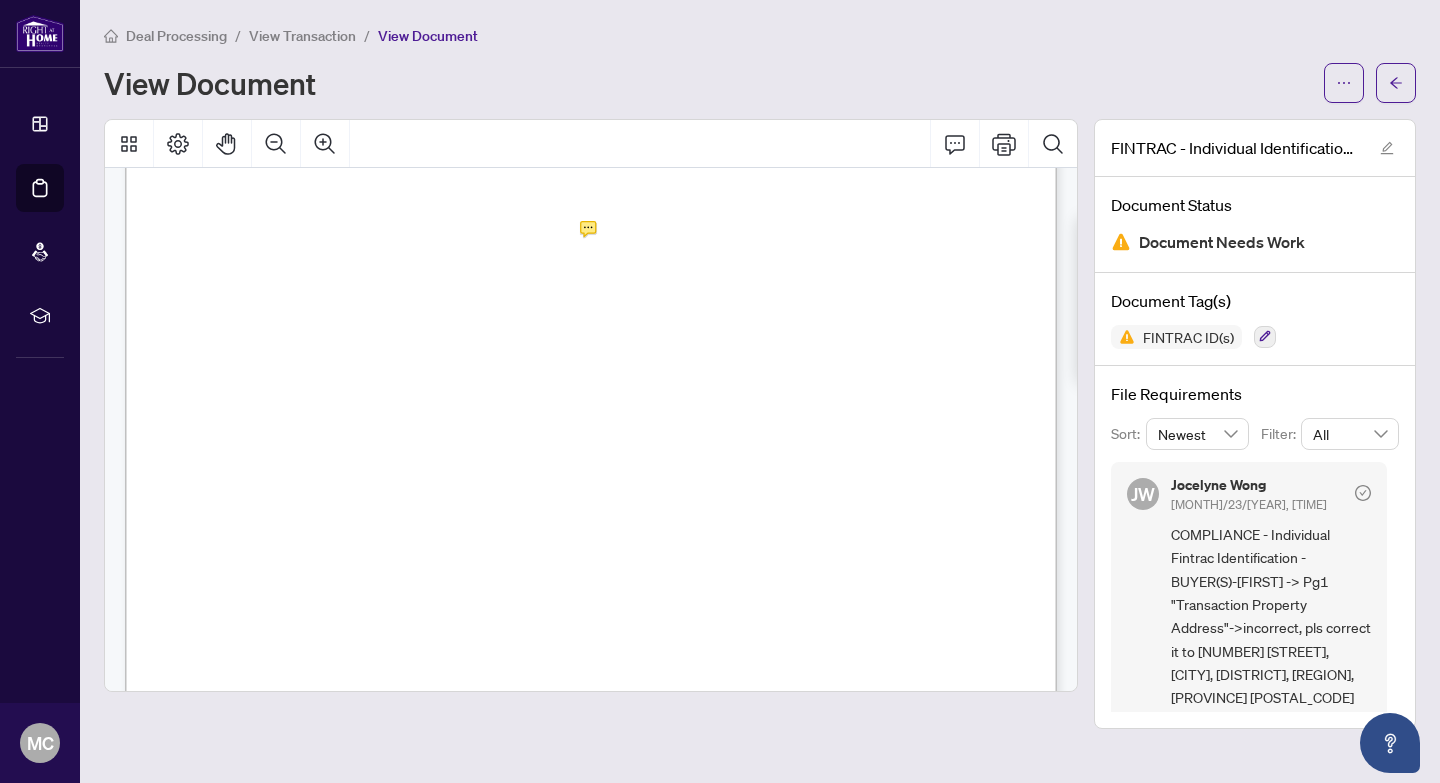 scroll, scrollTop: 146, scrollLeft: 0, axis: vertical 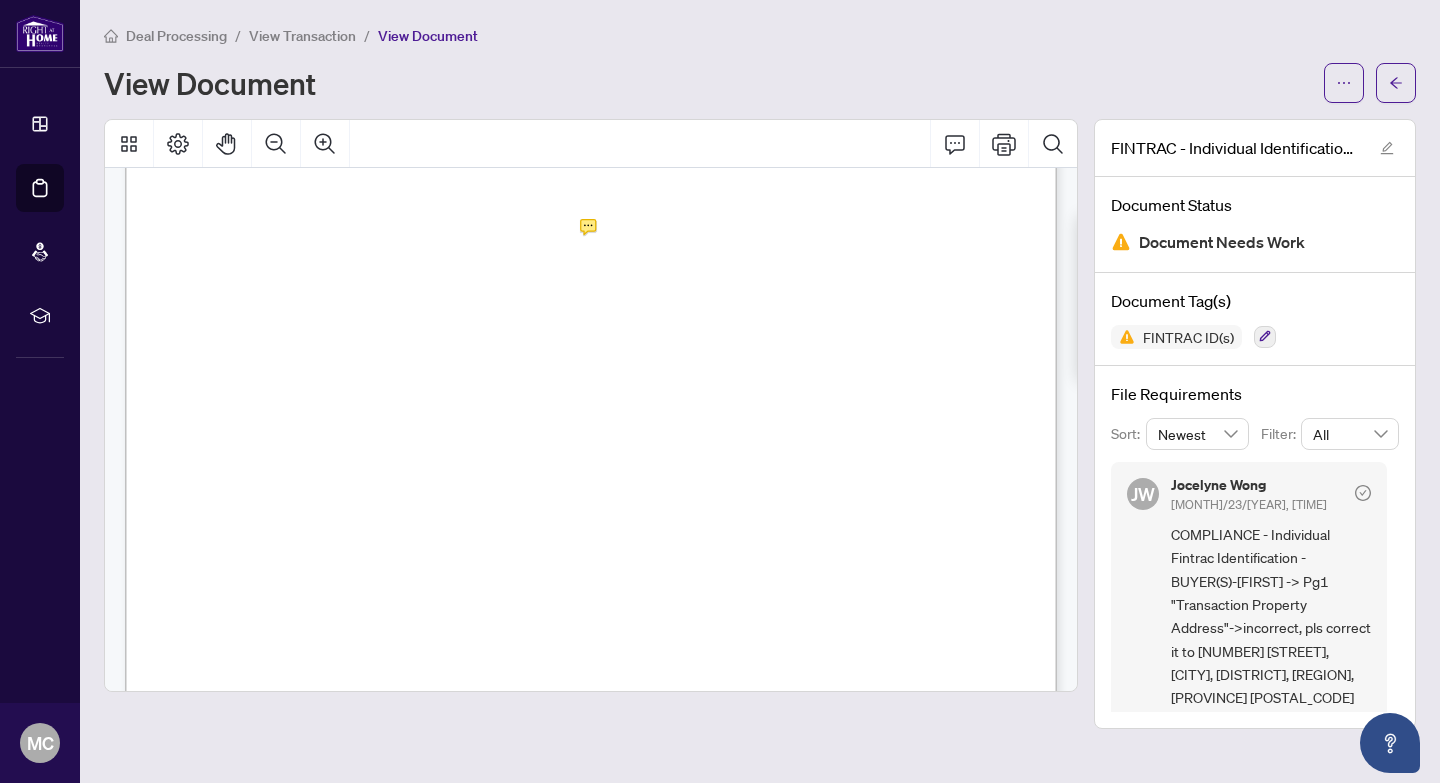 click on "A.1 Federal/Provincial/Territorial Government-Issued Photo ID" at bounding box center [442, 521] 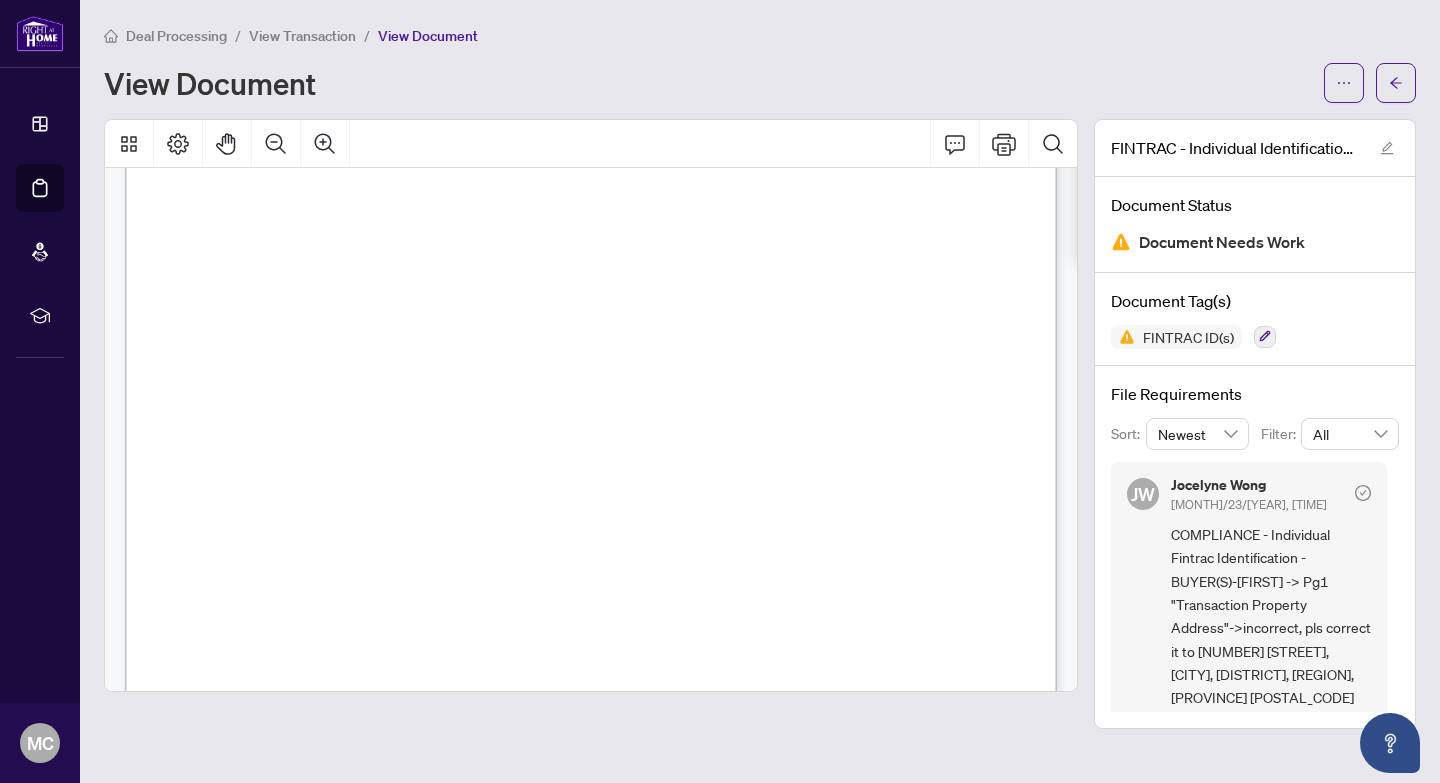 scroll, scrollTop: 265, scrollLeft: 0, axis: vertical 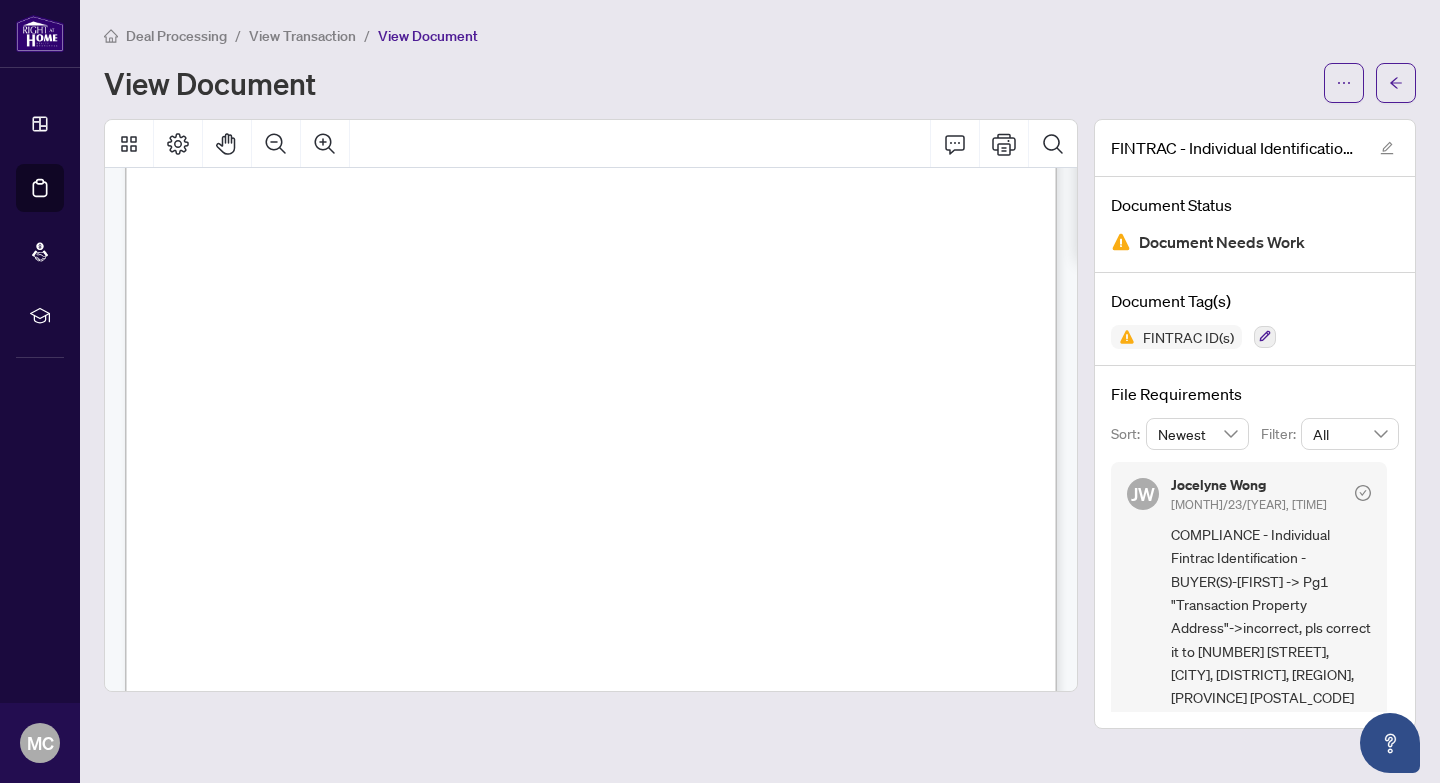 drag, startPoint x: 771, startPoint y: 474, endPoint x: 626, endPoint y: 468, distance: 145.12408 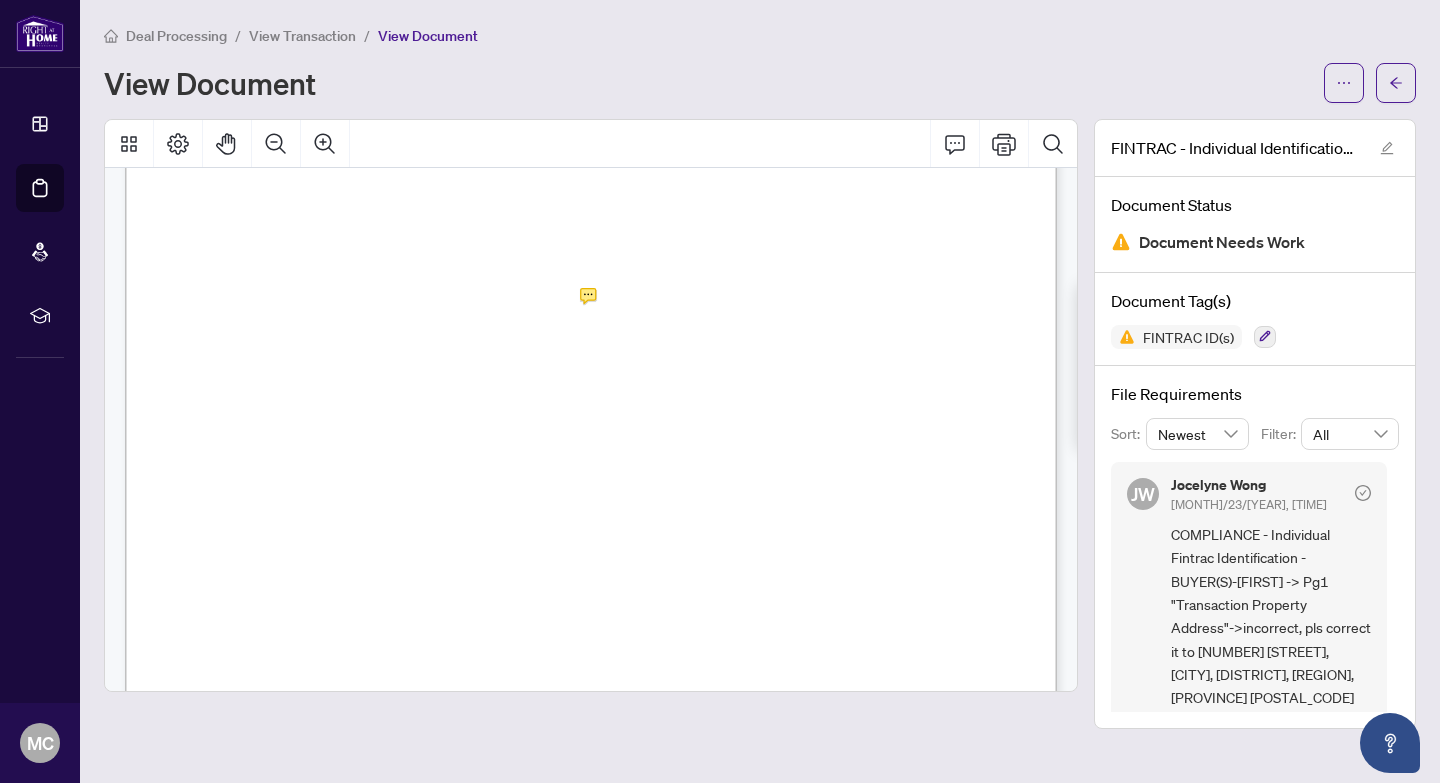 scroll, scrollTop: 75, scrollLeft: 0, axis: vertical 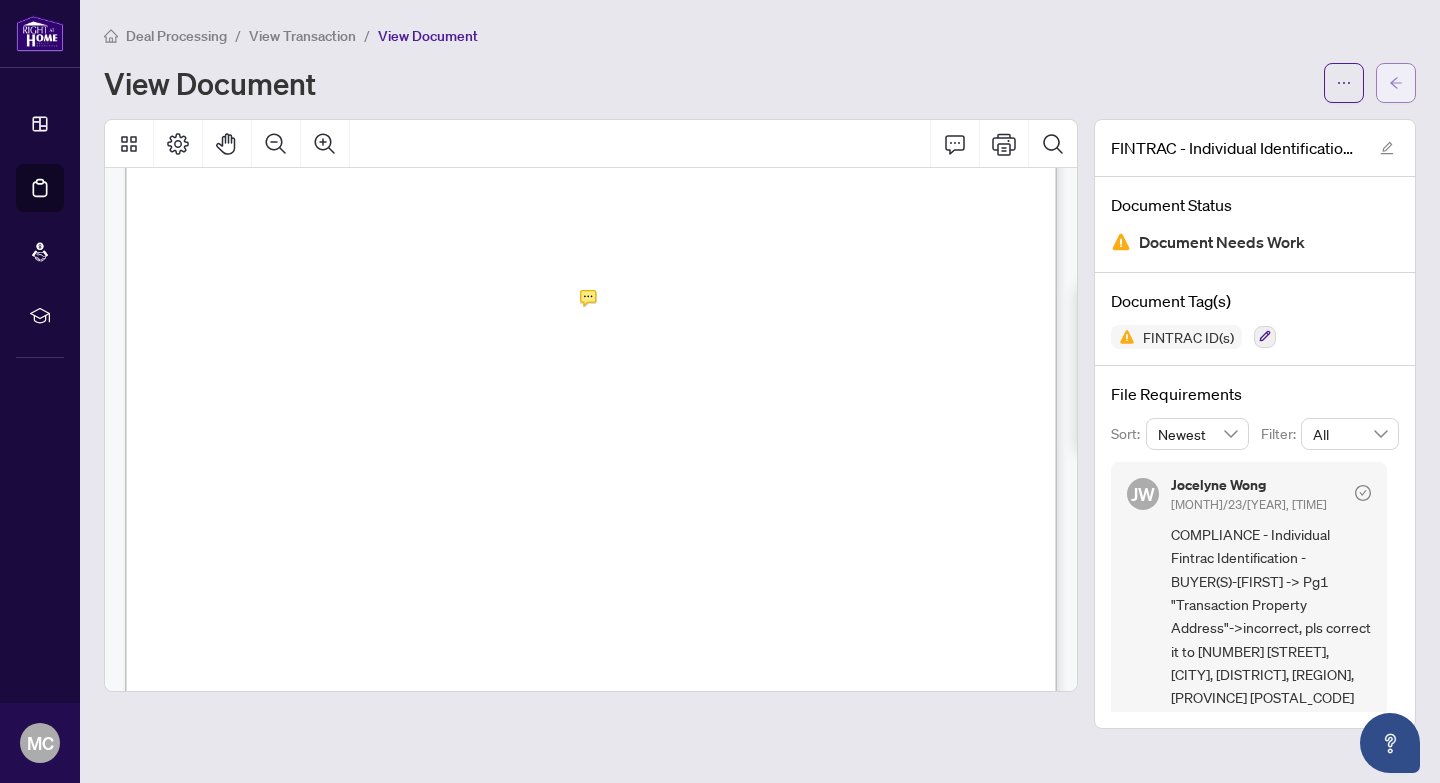 click 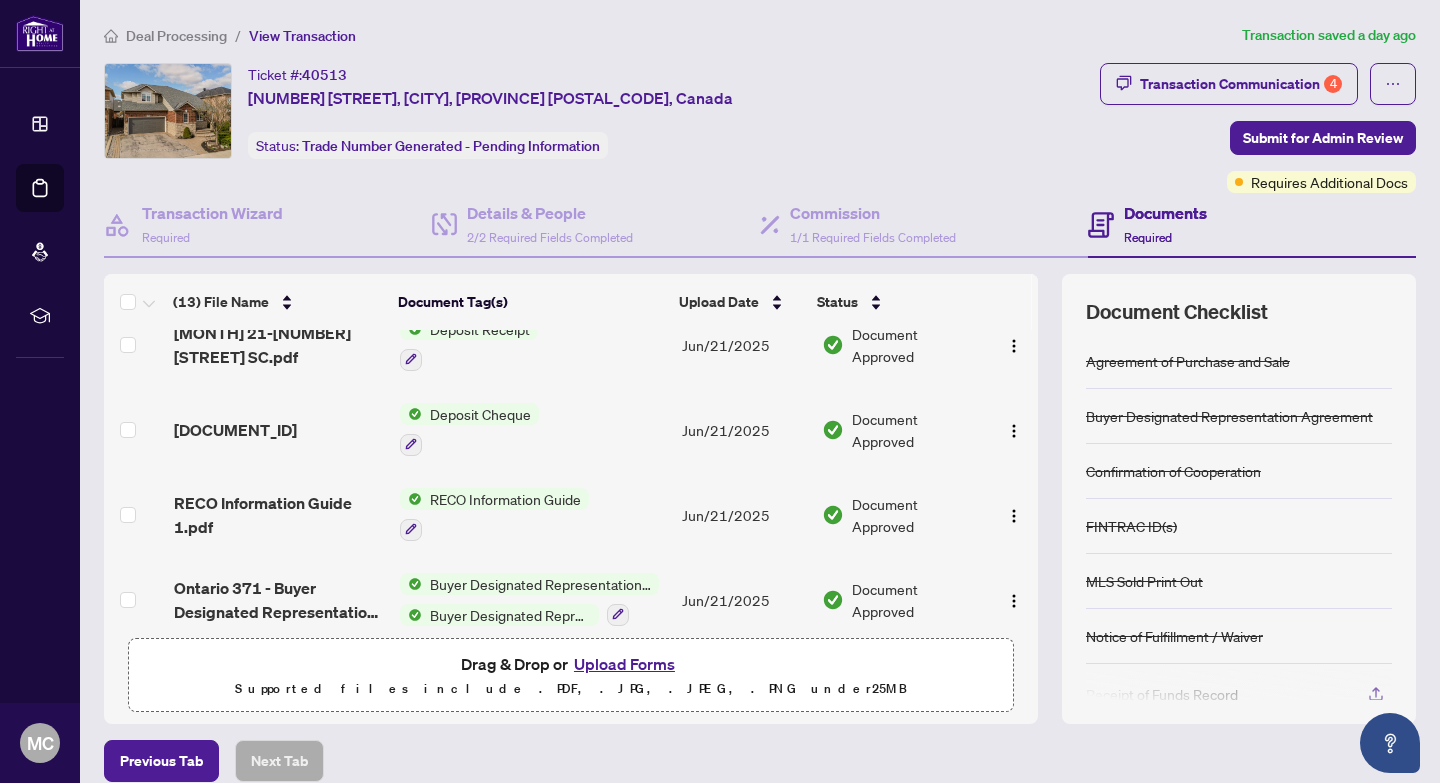 scroll, scrollTop: 714, scrollLeft: 0, axis: vertical 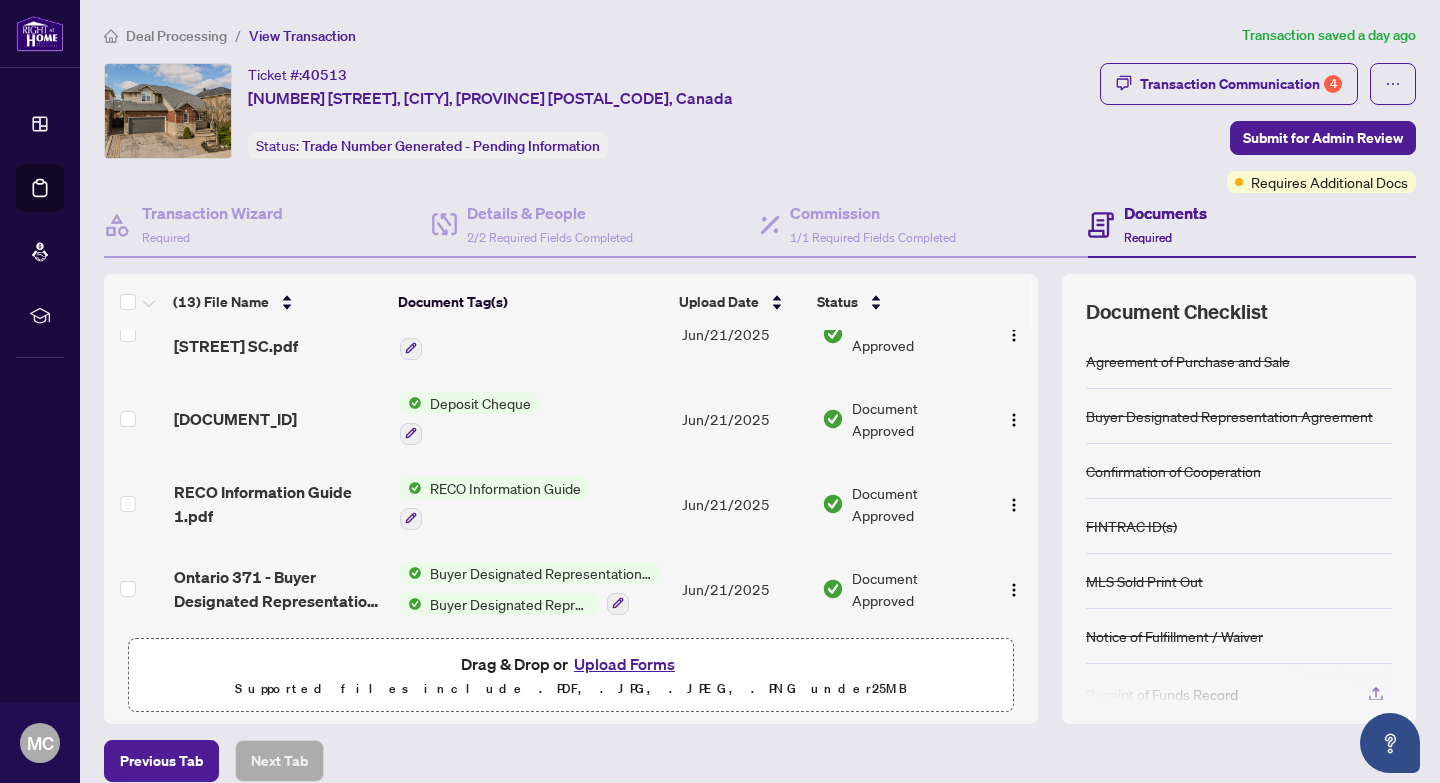 click on "RECO Information Guide" at bounding box center (505, 488) 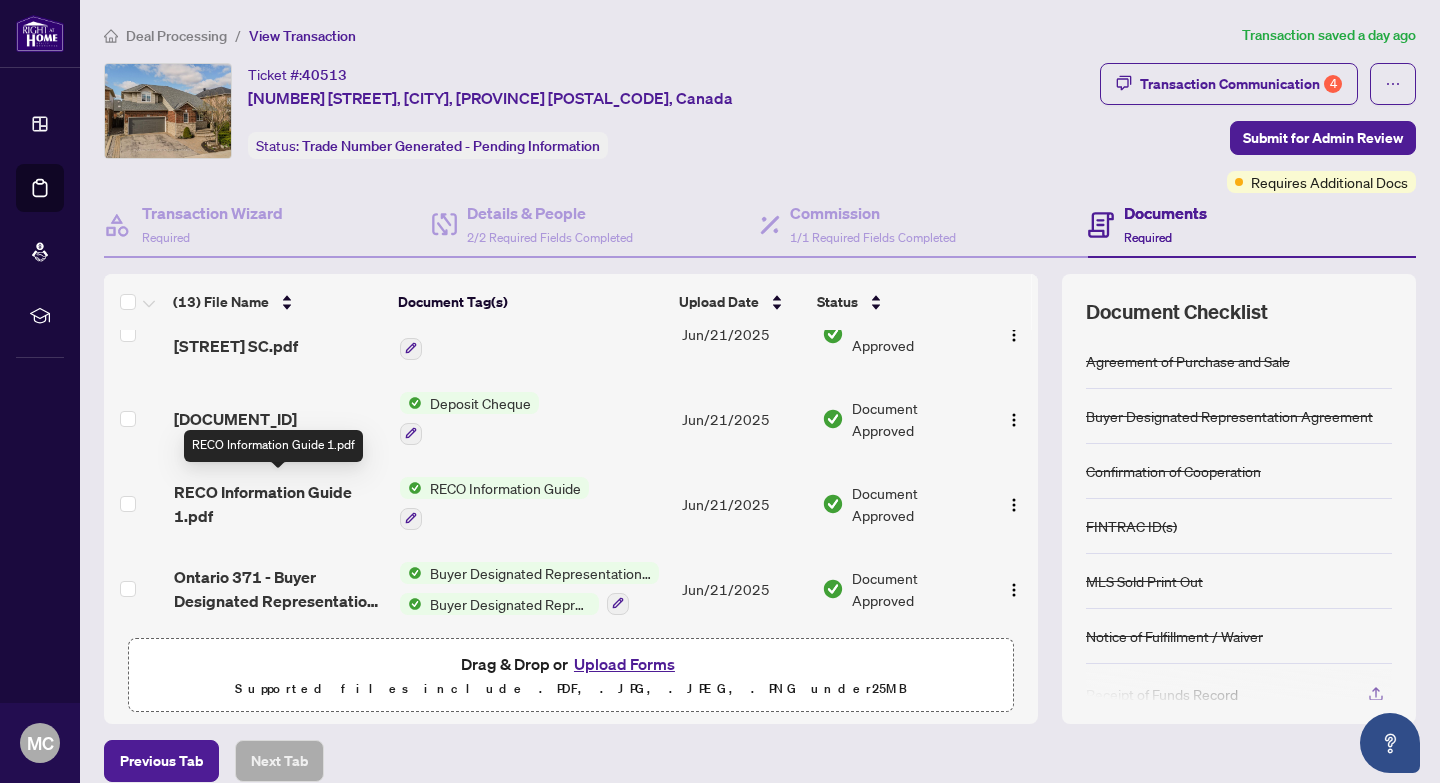 click on "RECO Information Guide 1.pdf" at bounding box center [279, 504] 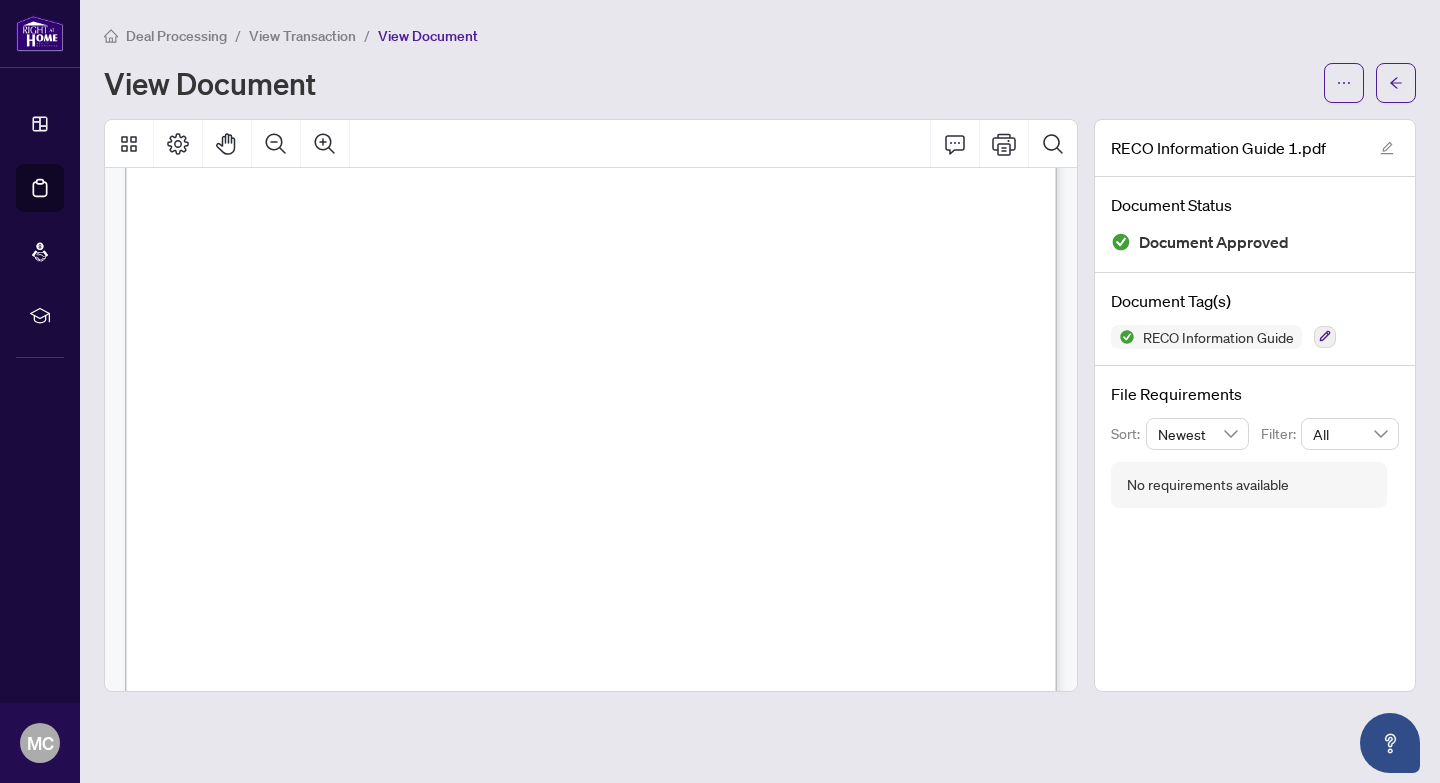 scroll, scrollTop: 14994, scrollLeft: 0, axis: vertical 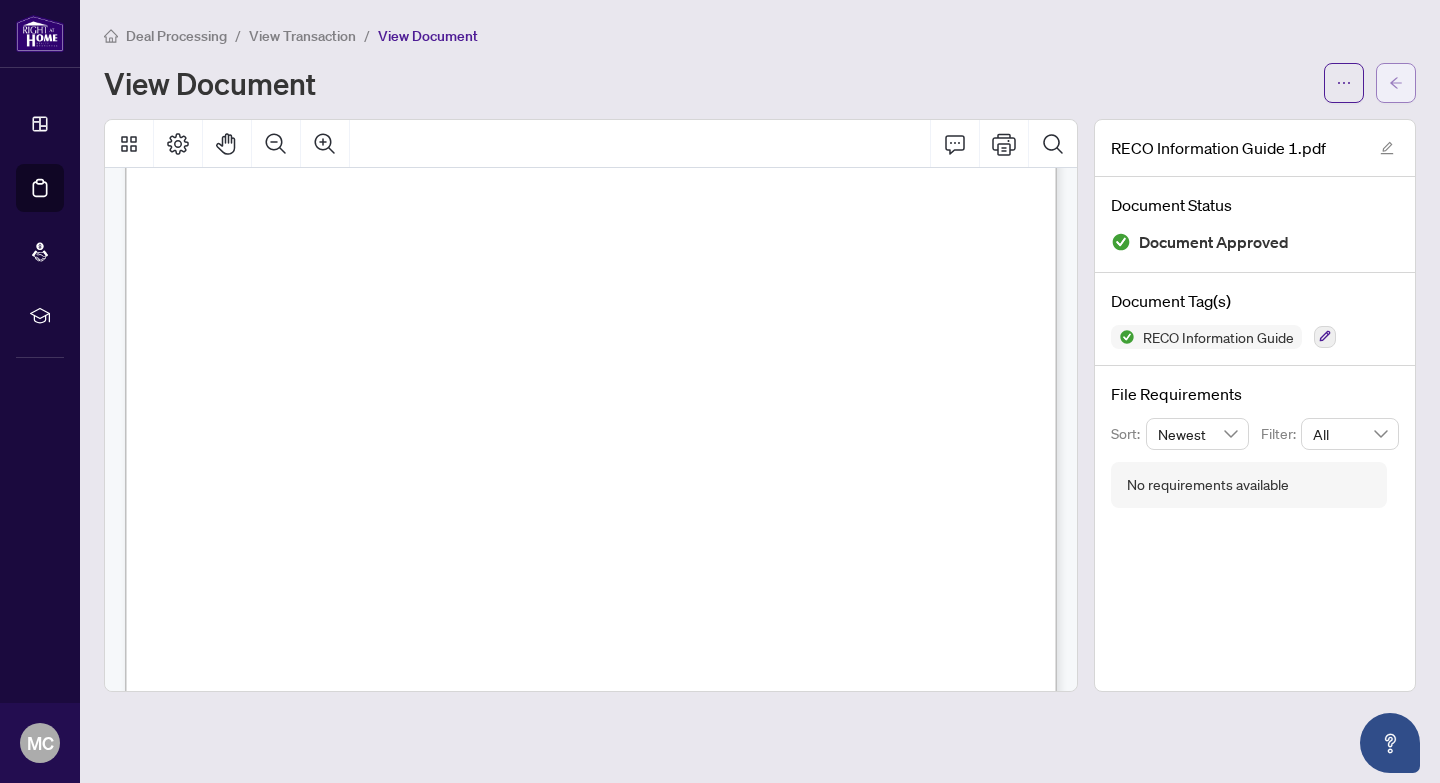 click 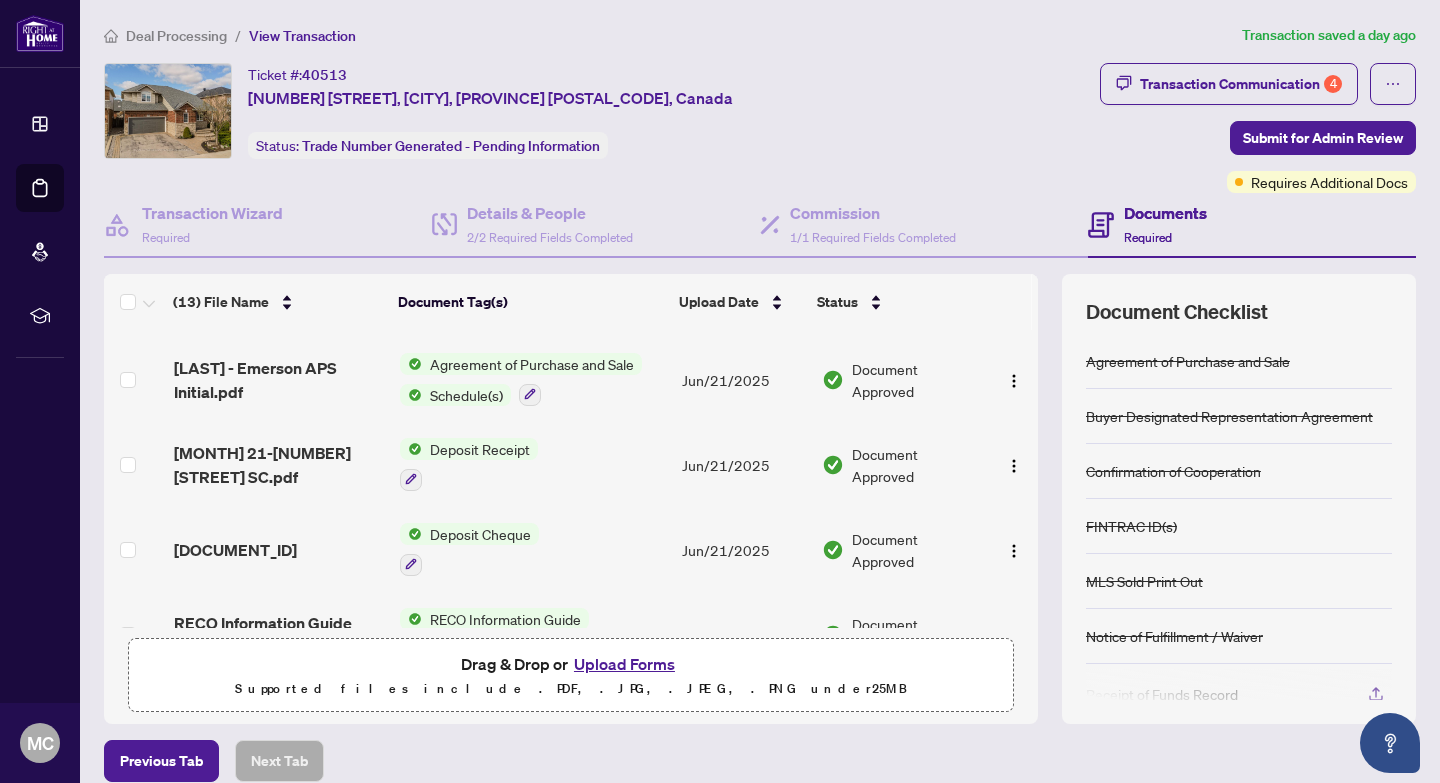 scroll, scrollTop: 593, scrollLeft: 0, axis: vertical 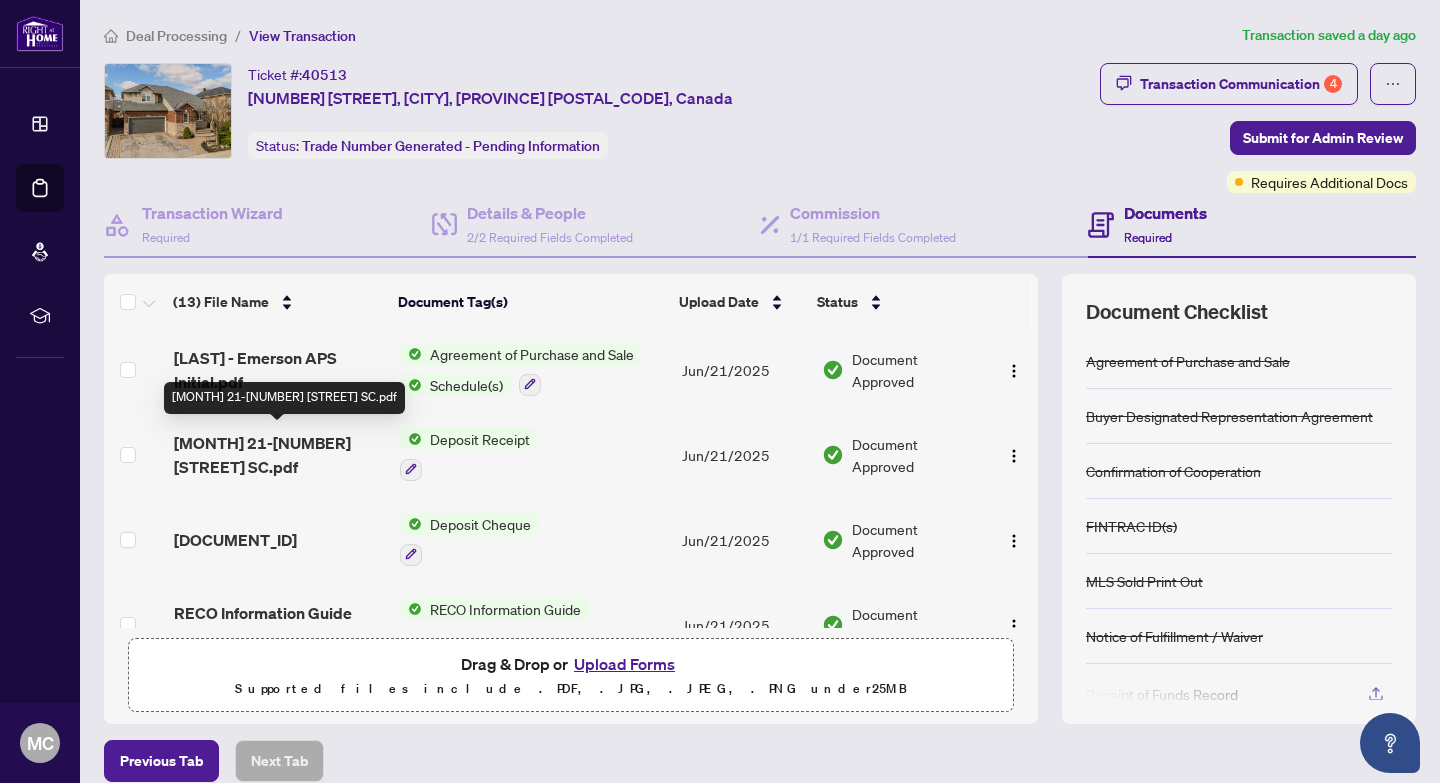 click on "[MONTH] 21-[NUMBER] [STREET] SC.pdf" at bounding box center (279, 455) 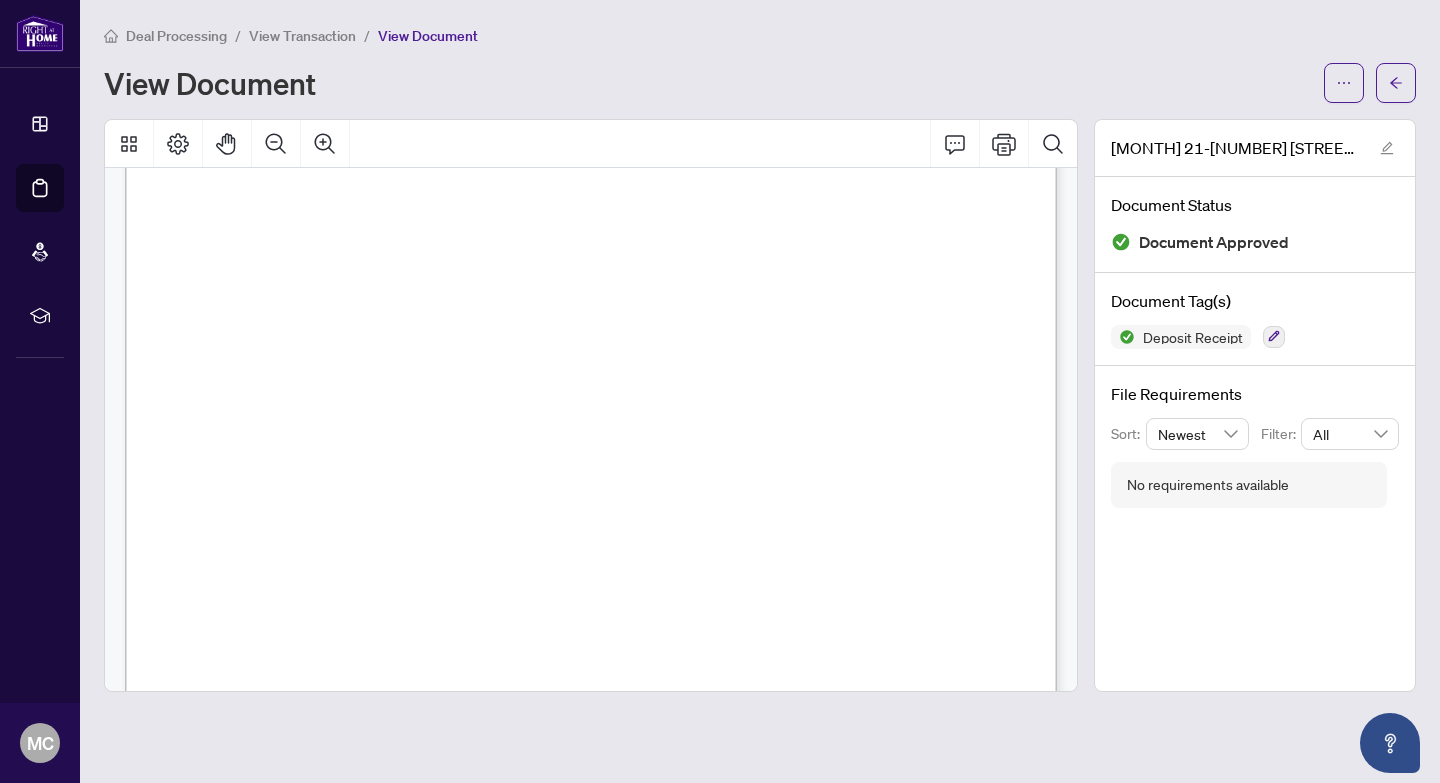 scroll, scrollTop: 0, scrollLeft: 0, axis: both 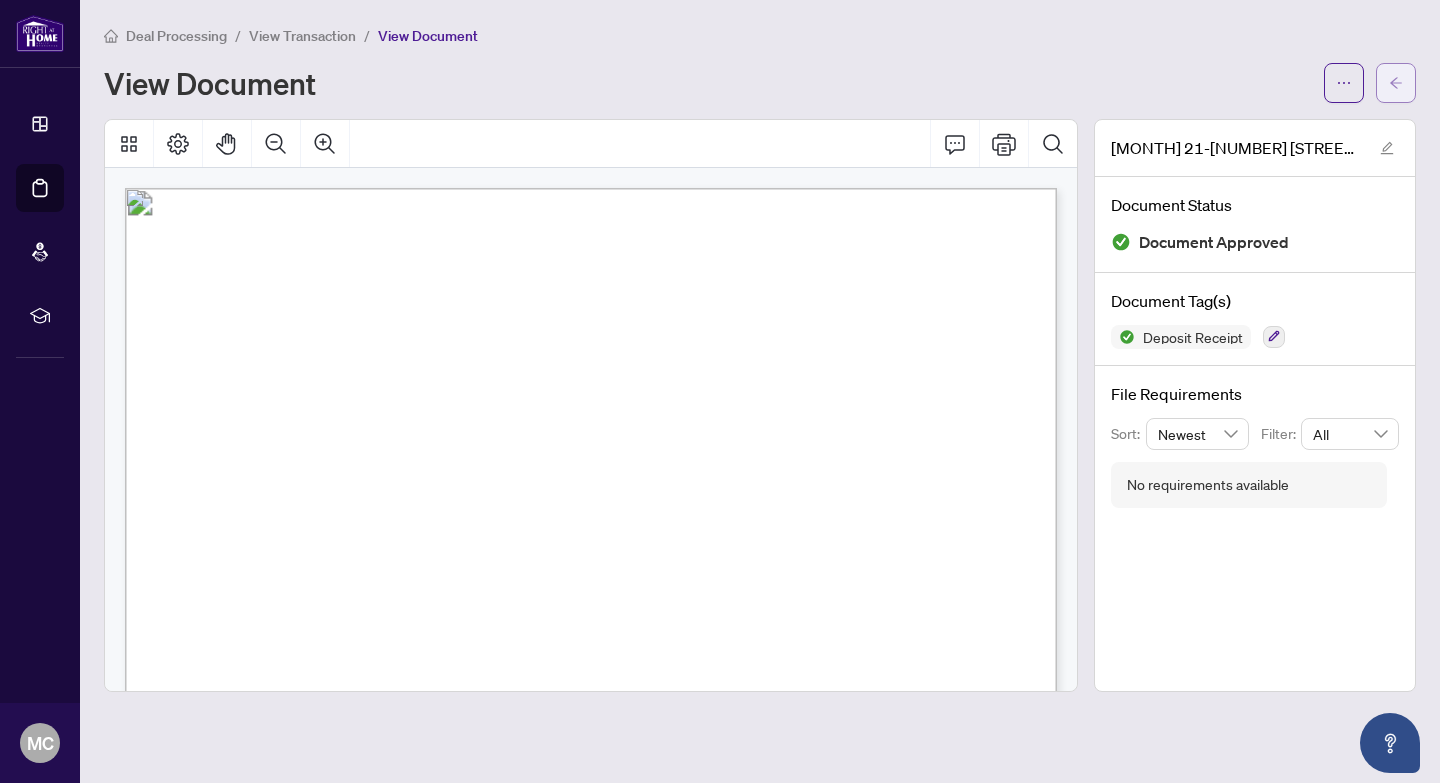 click at bounding box center [1396, 83] 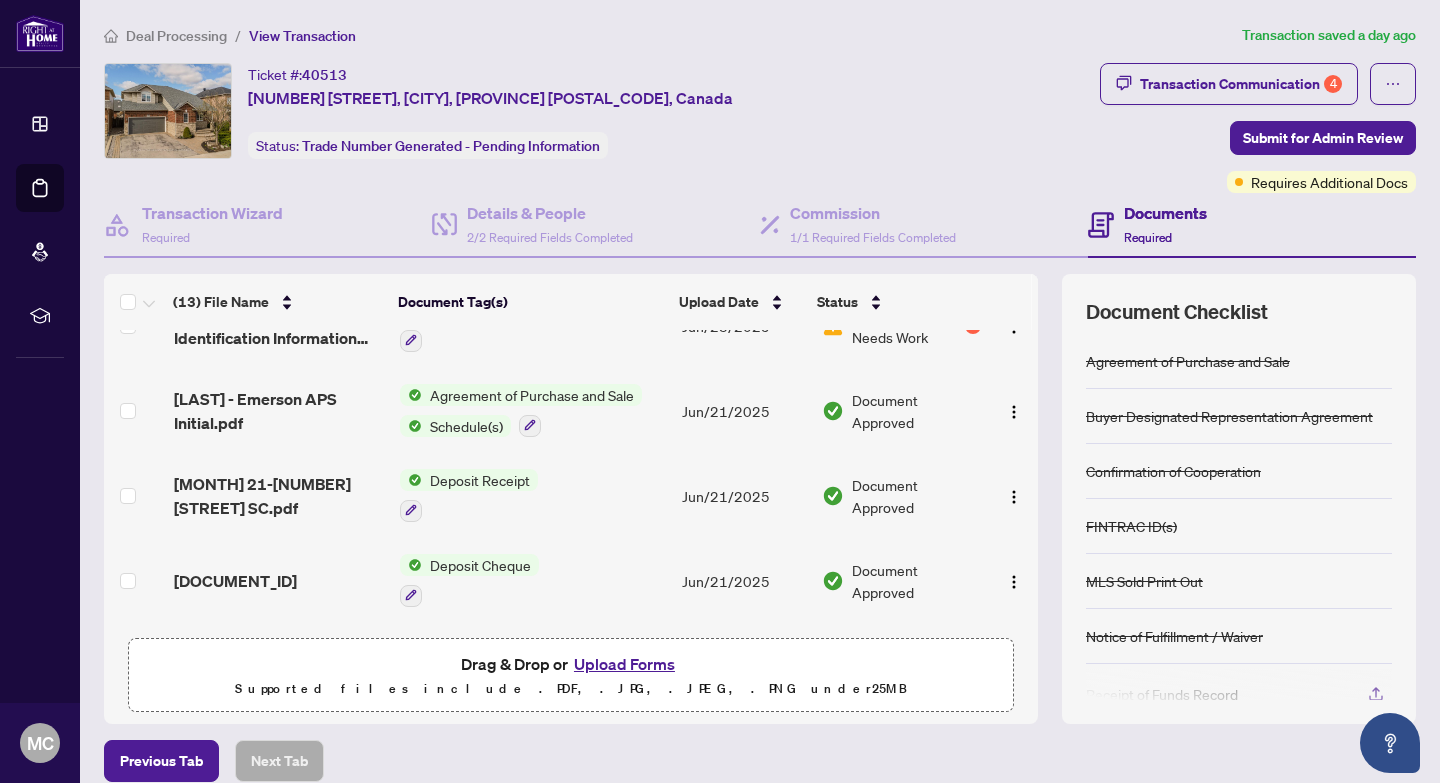 scroll, scrollTop: 553, scrollLeft: 0, axis: vertical 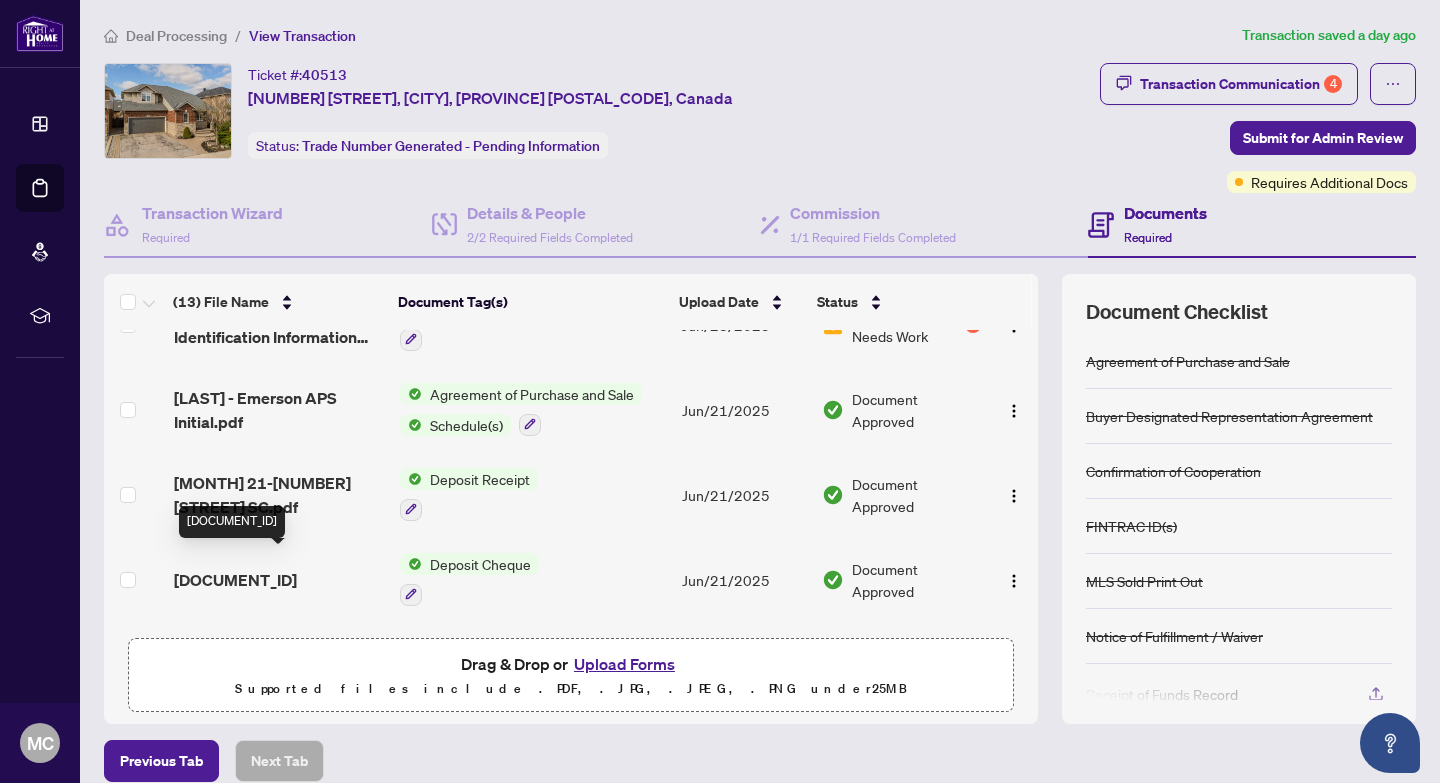 click on "[DOCUMENT_ID]" at bounding box center (235, 580) 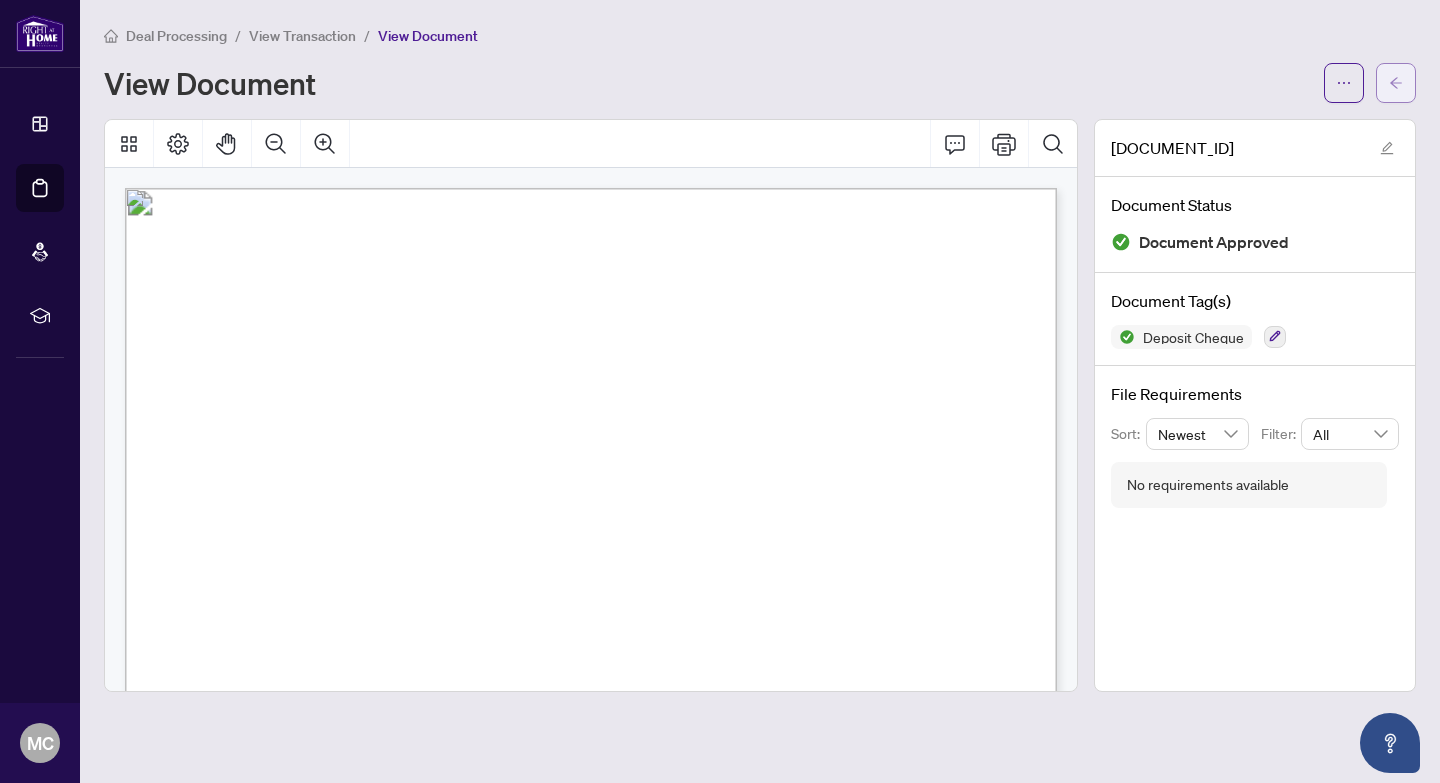 click 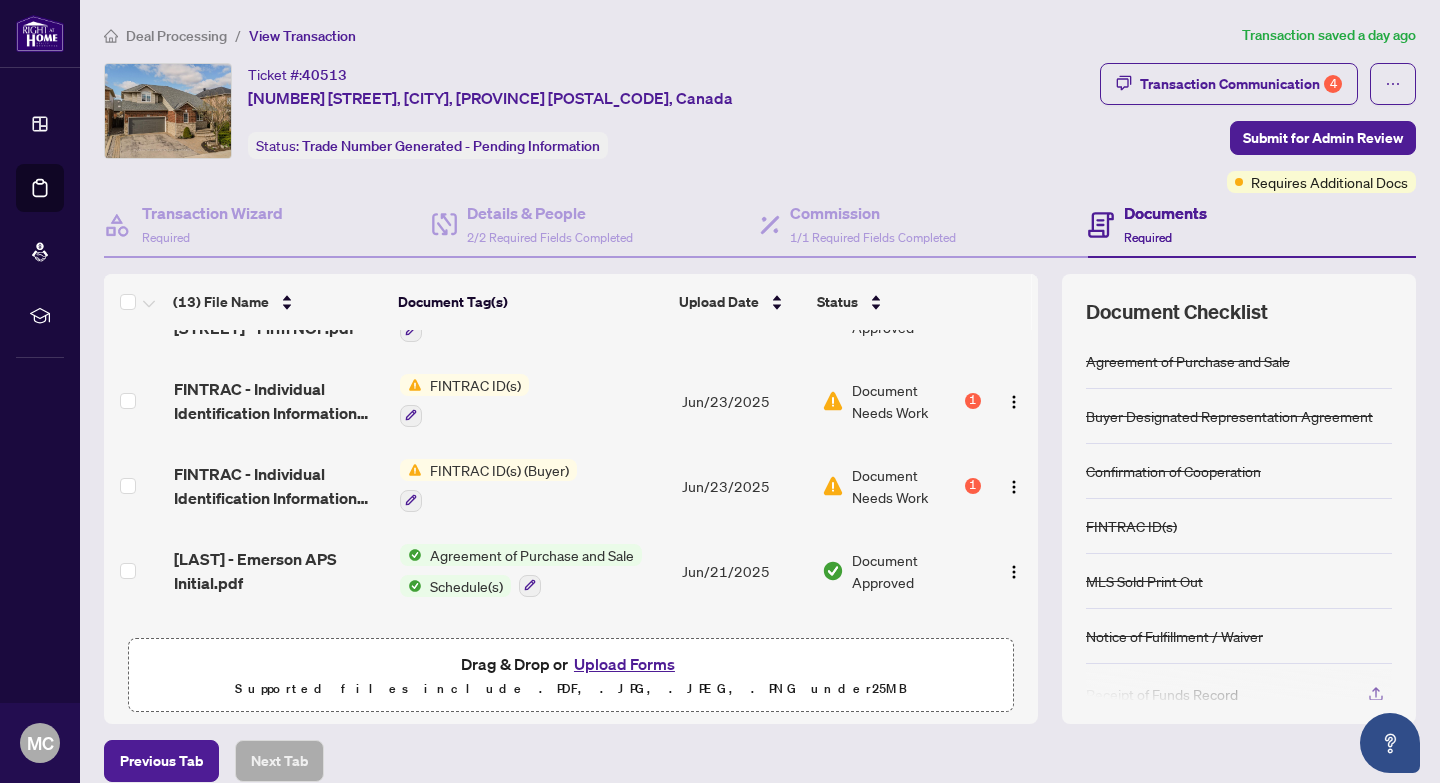 scroll, scrollTop: 396, scrollLeft: 0, axis: vertical 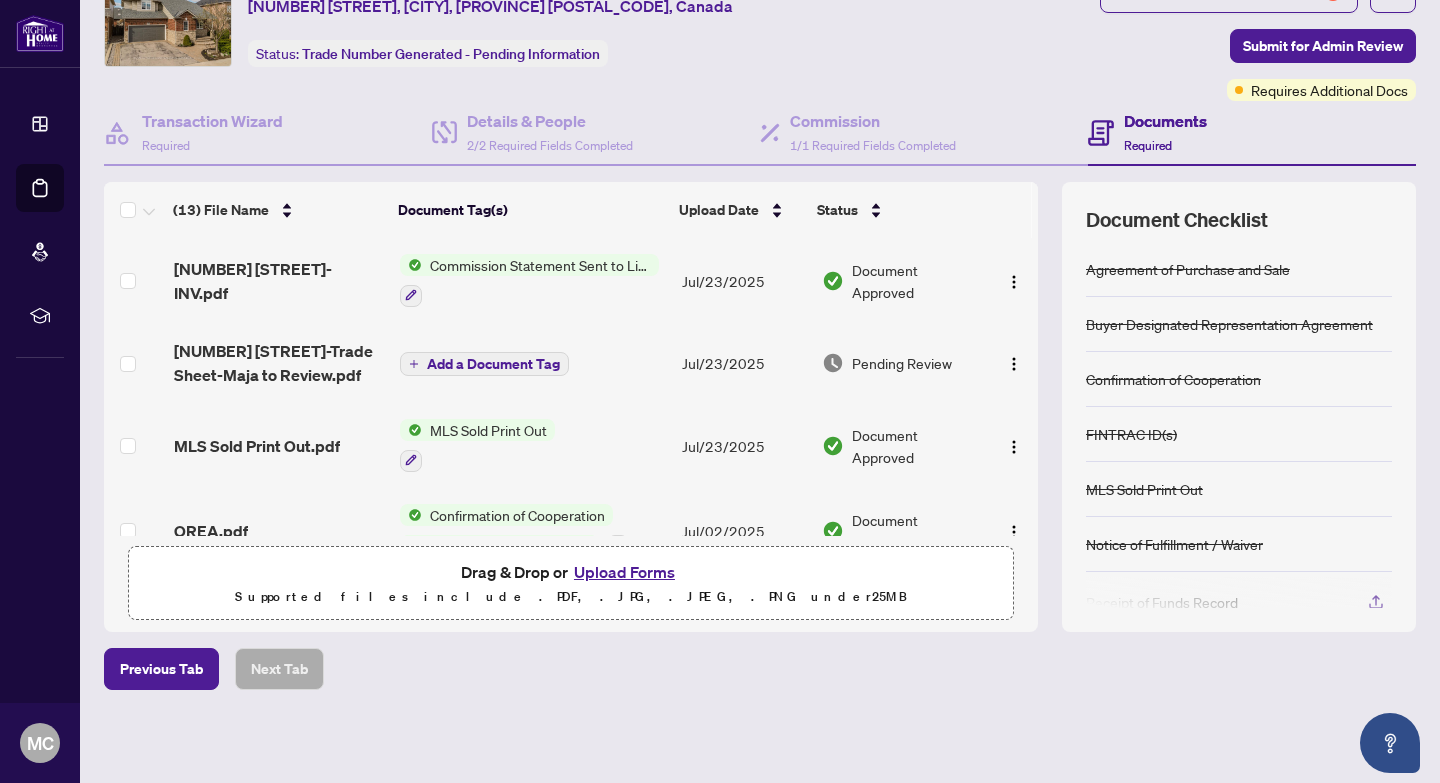 click on "Upload Forms" at bounding box center [624, 572] 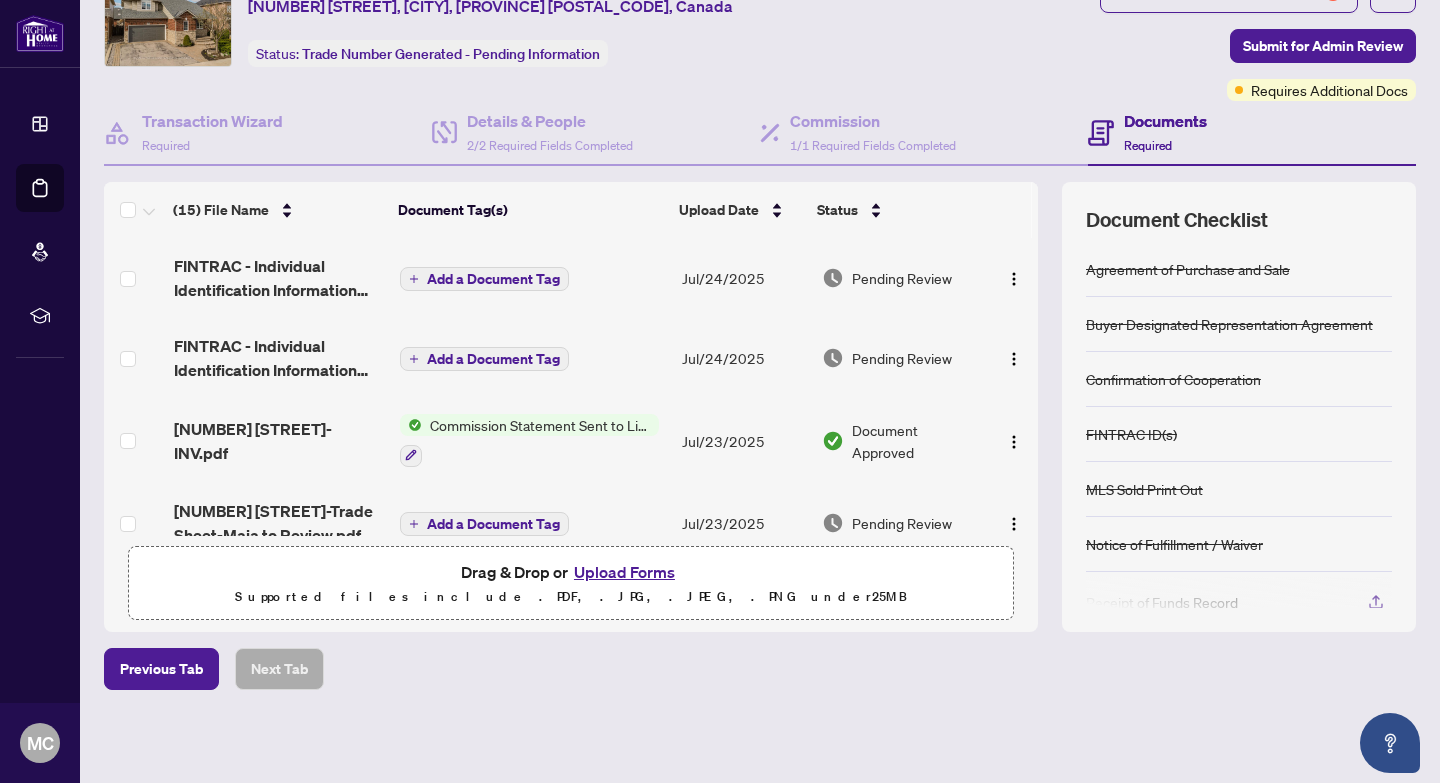click on "Drag & Drop or Upload Forms" at bounding box center (571, 572) 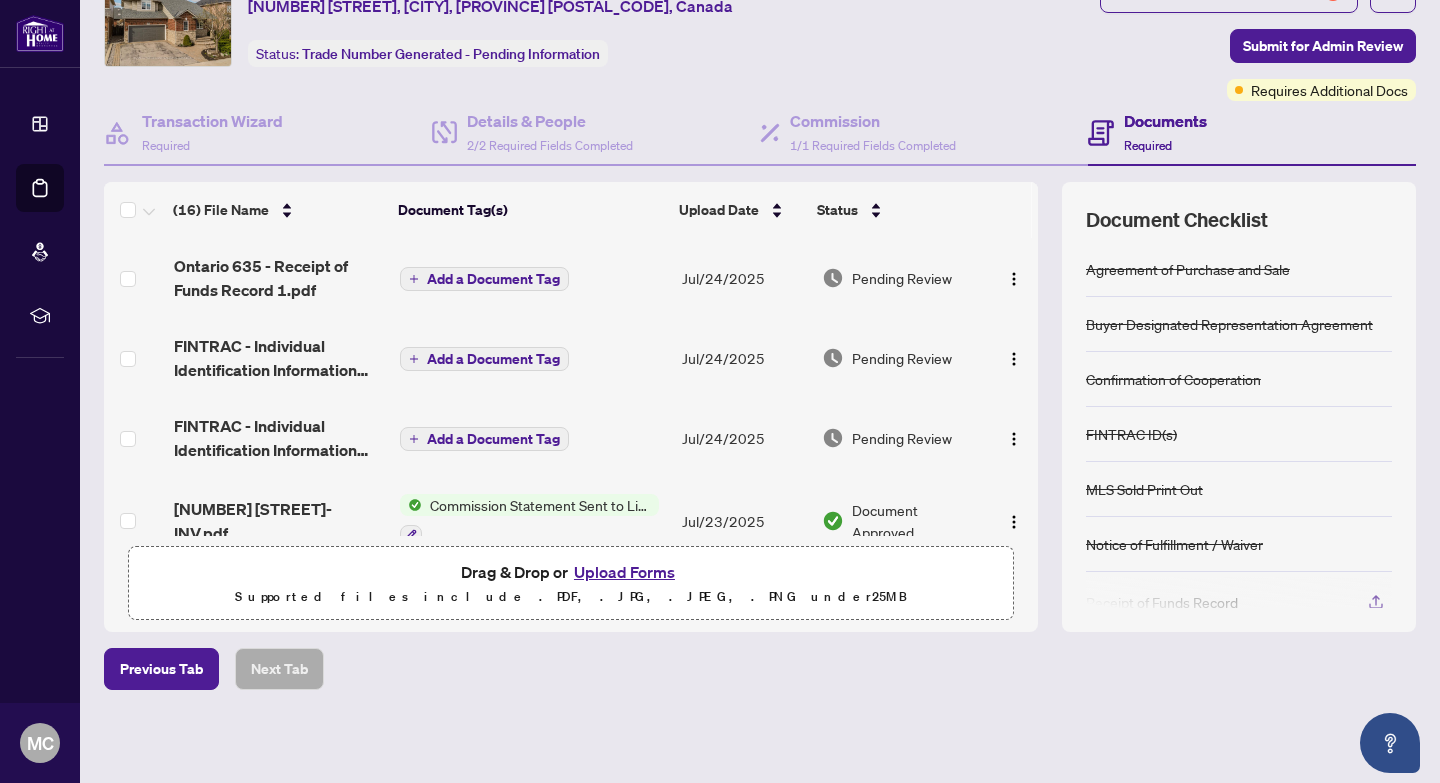 scroll, scrollTop: 0, scrollLeft: 0, axis: both 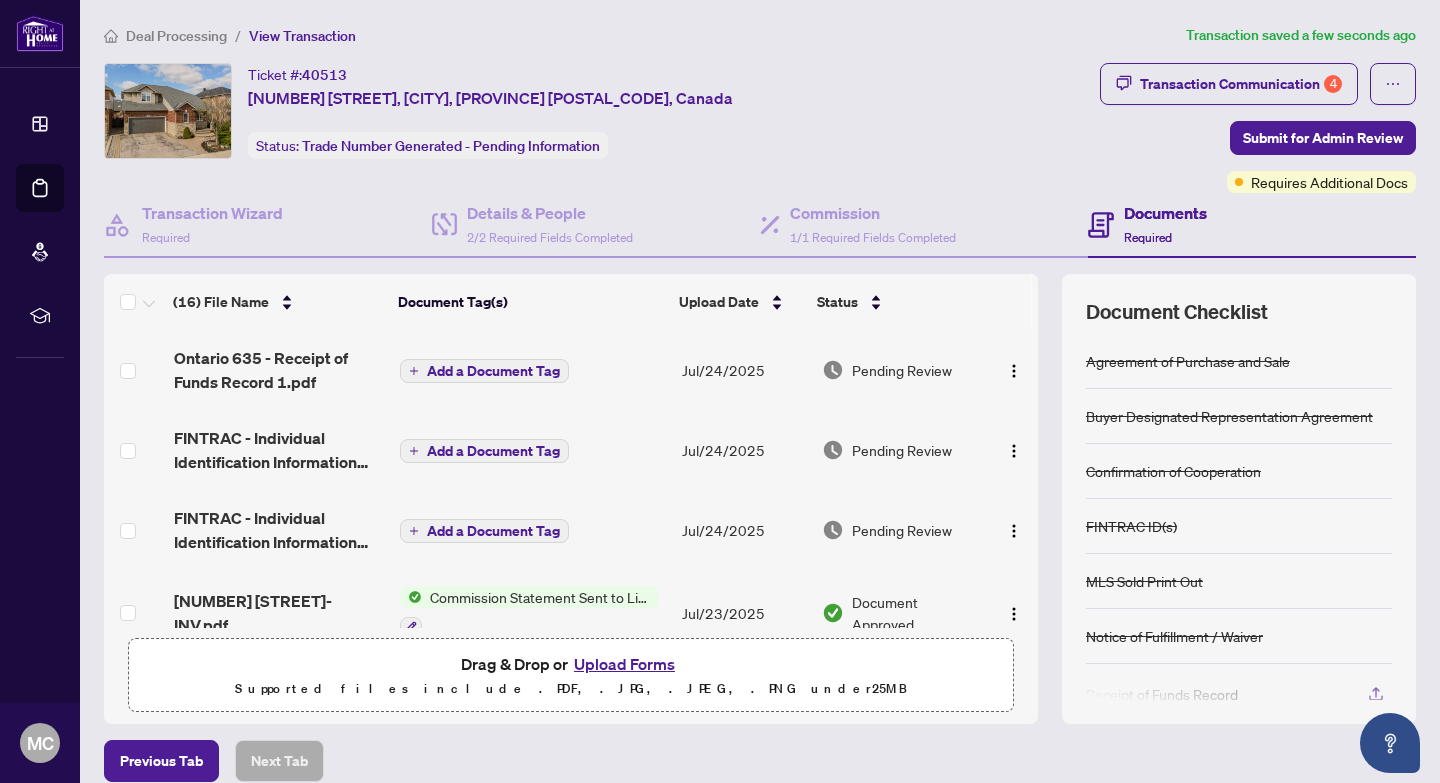 click on "Add a Document Tag" at bounding box center (493, 371) 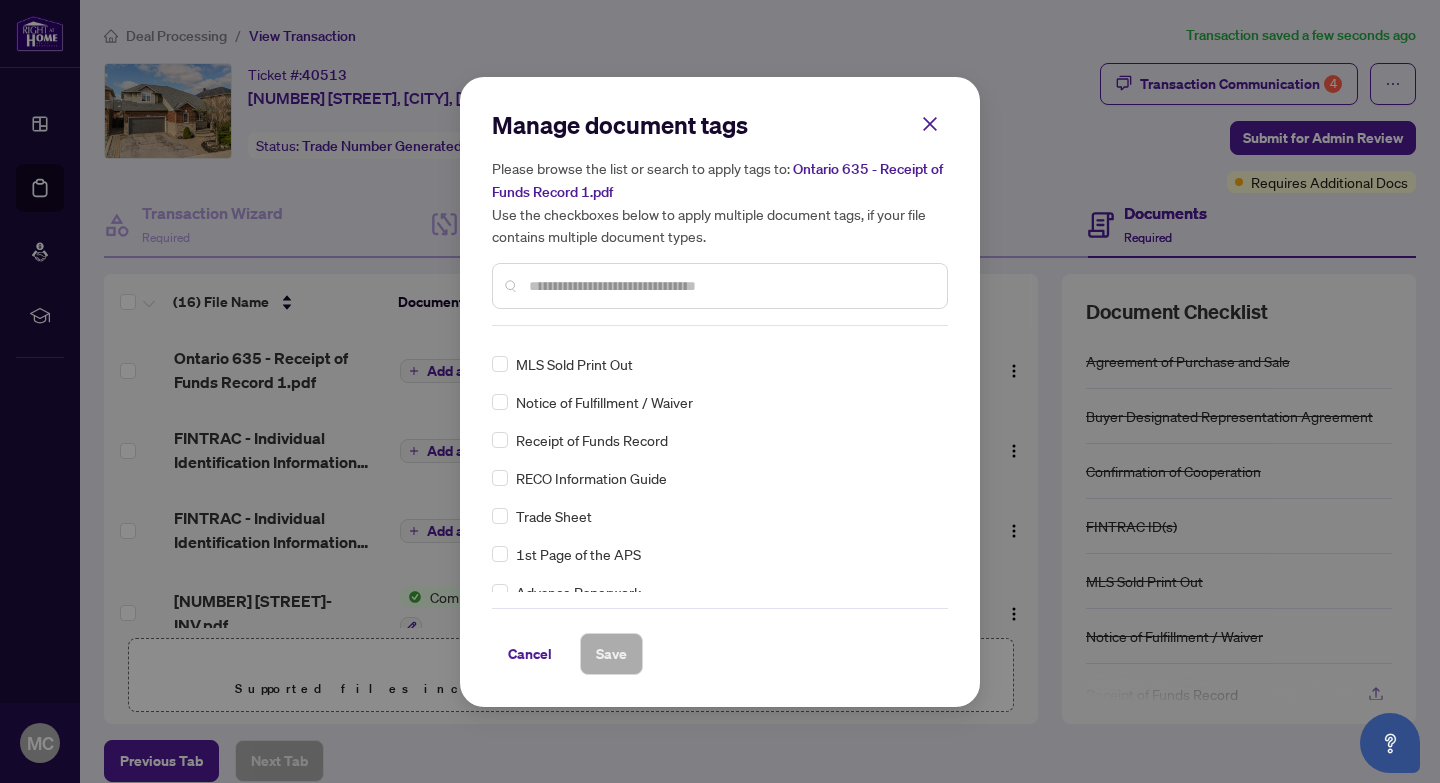 scroll, scrollTop: 155, scrollLeft: 0, axis: vertical 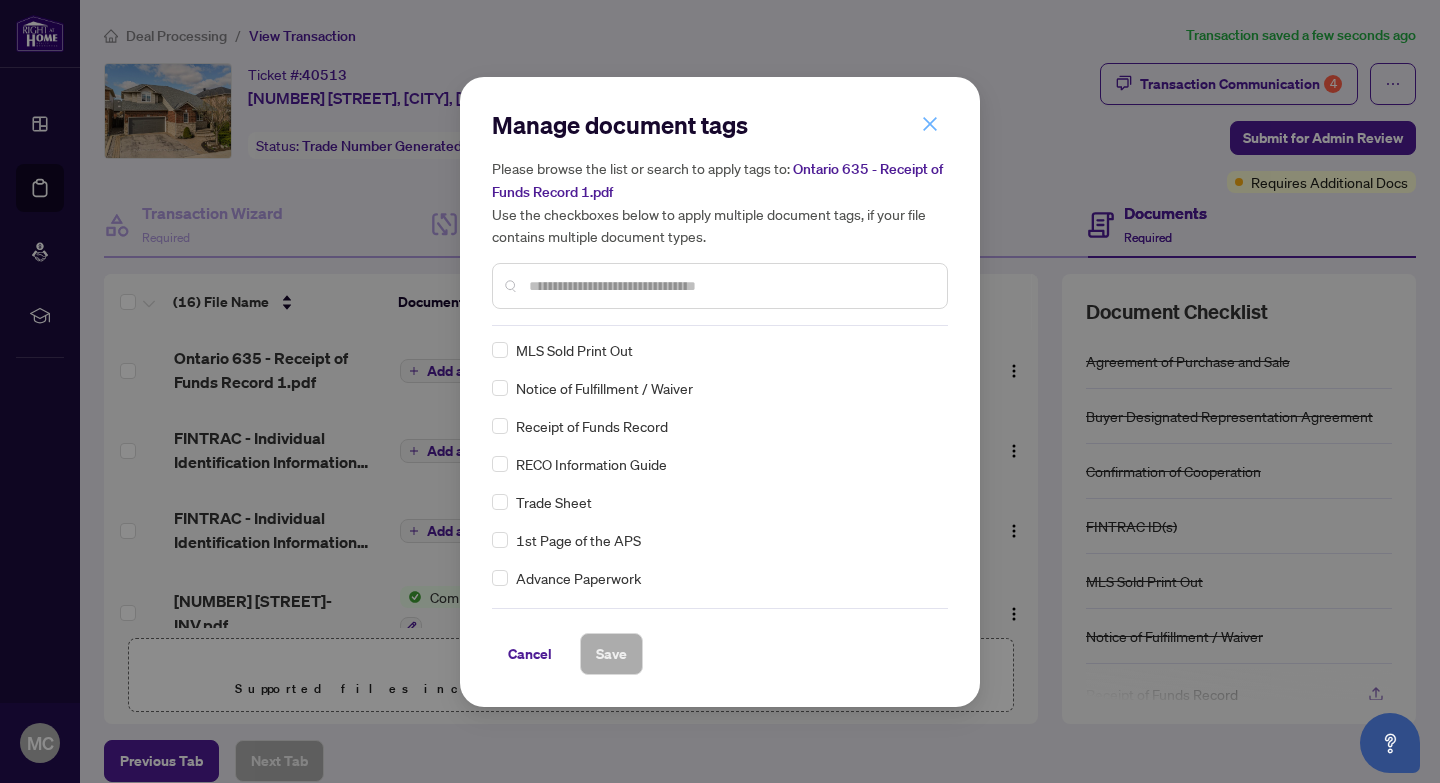 click 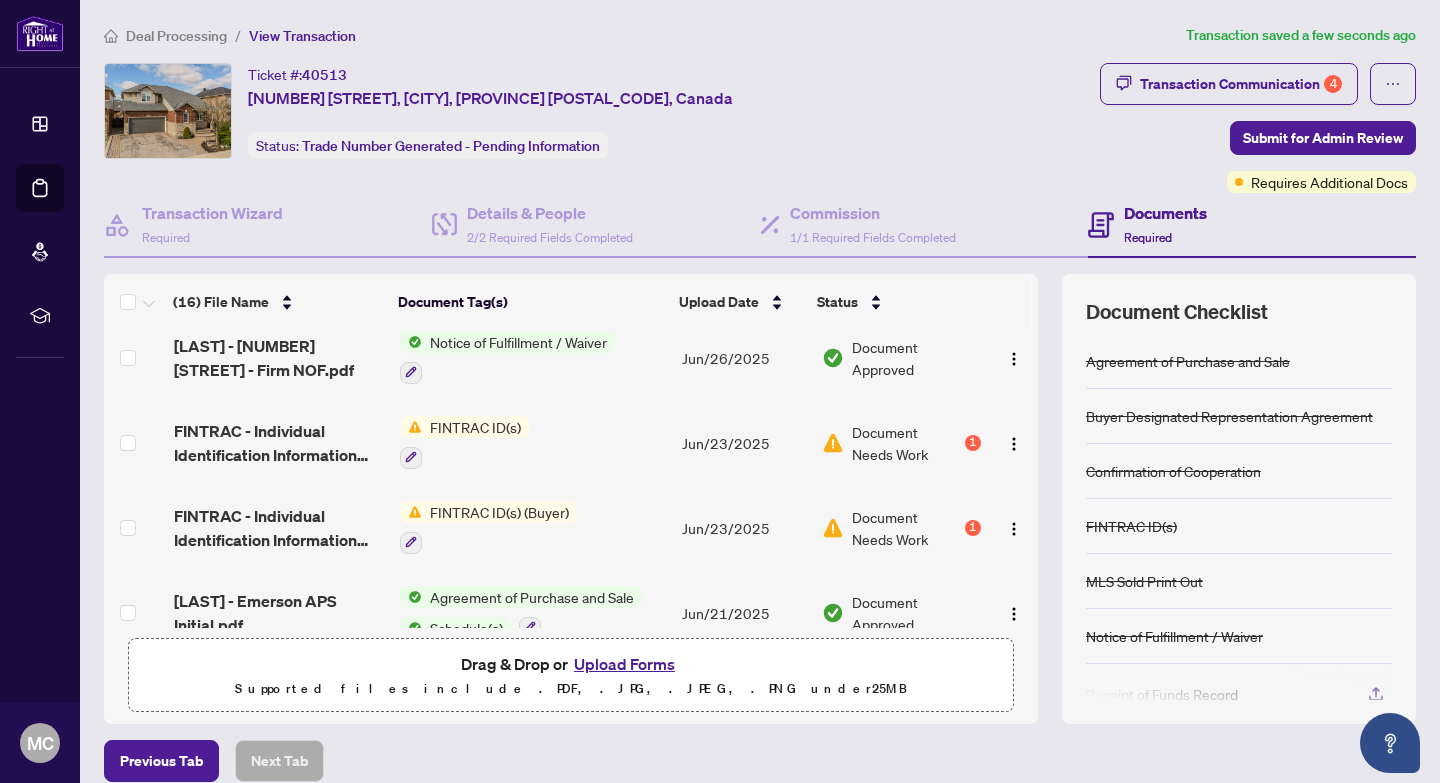 scroll, scrollTop: 595, scrollLeft: 0, axis: vertical 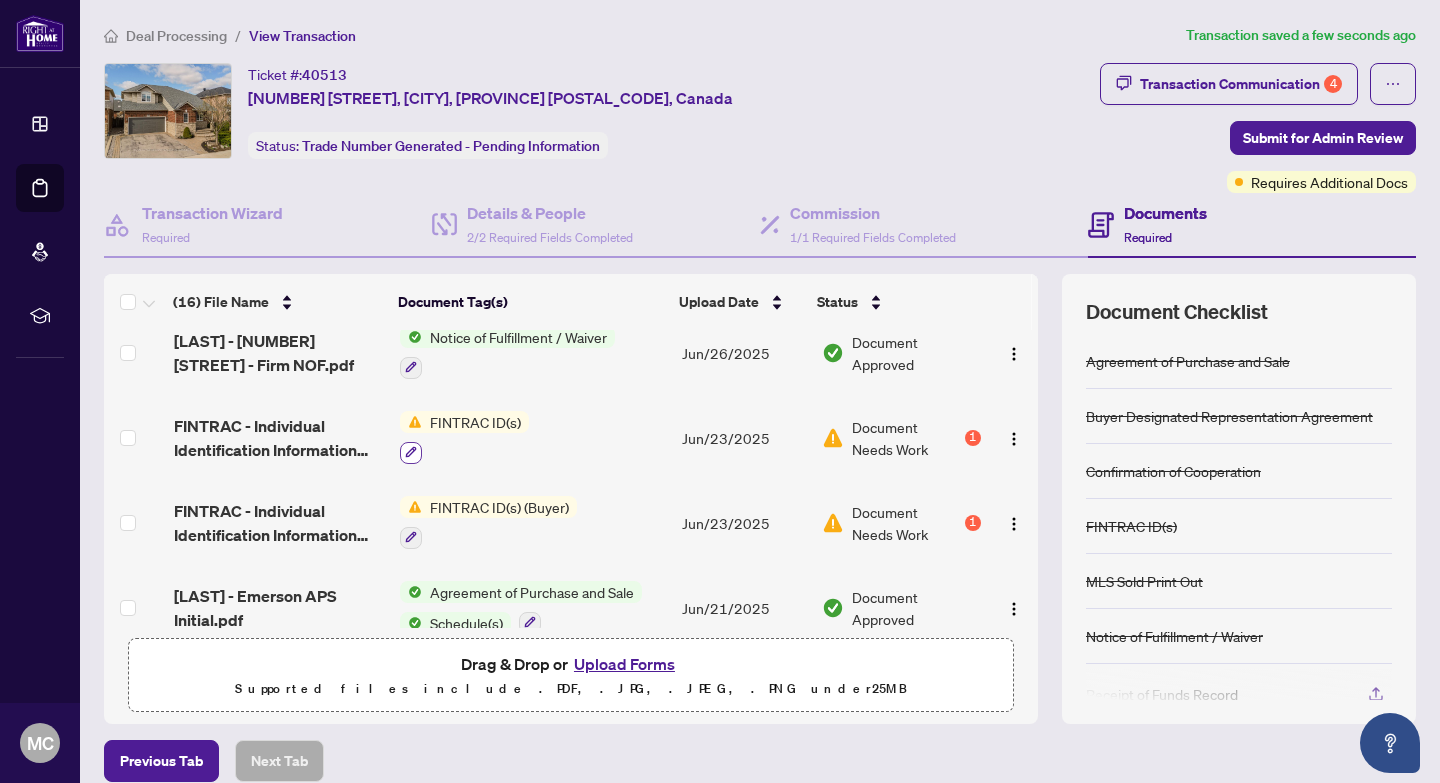 click 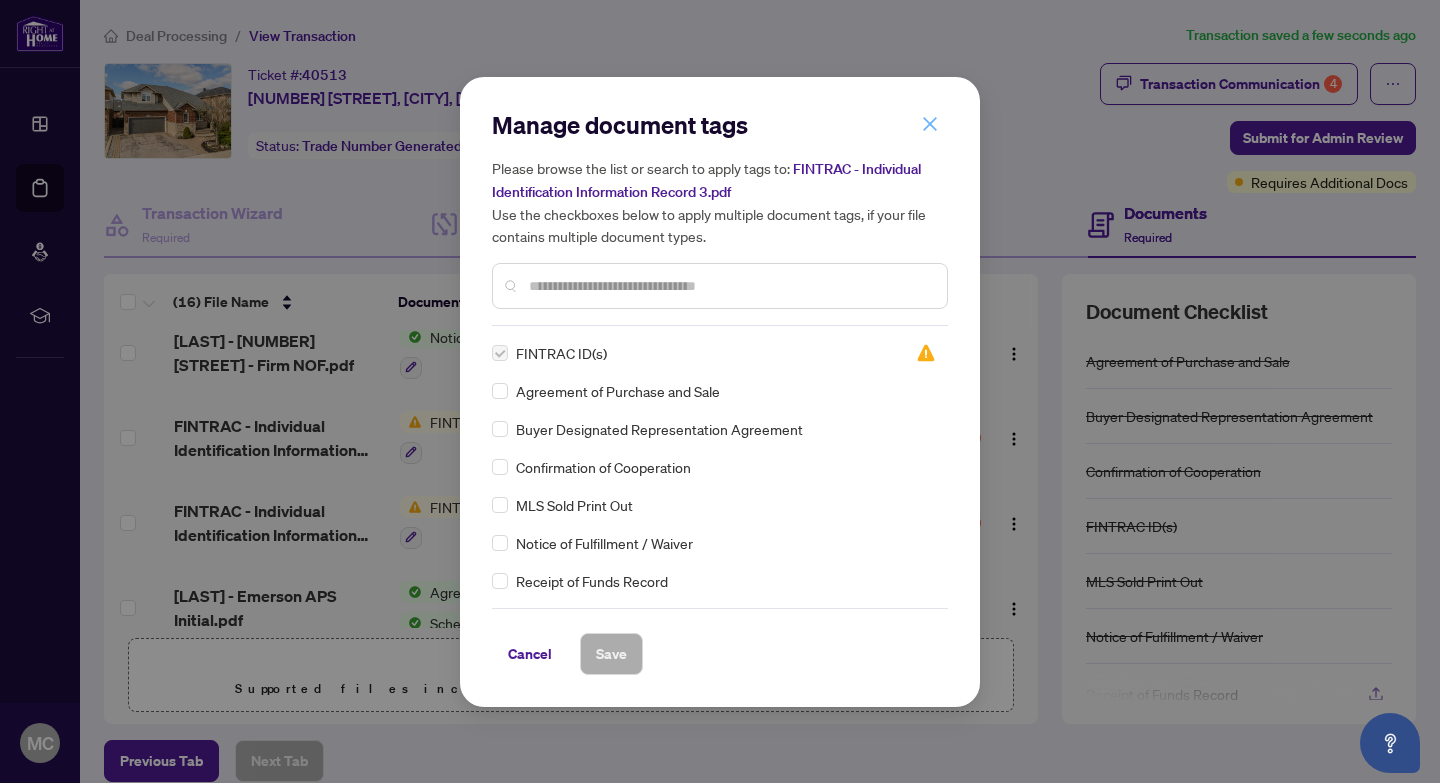click 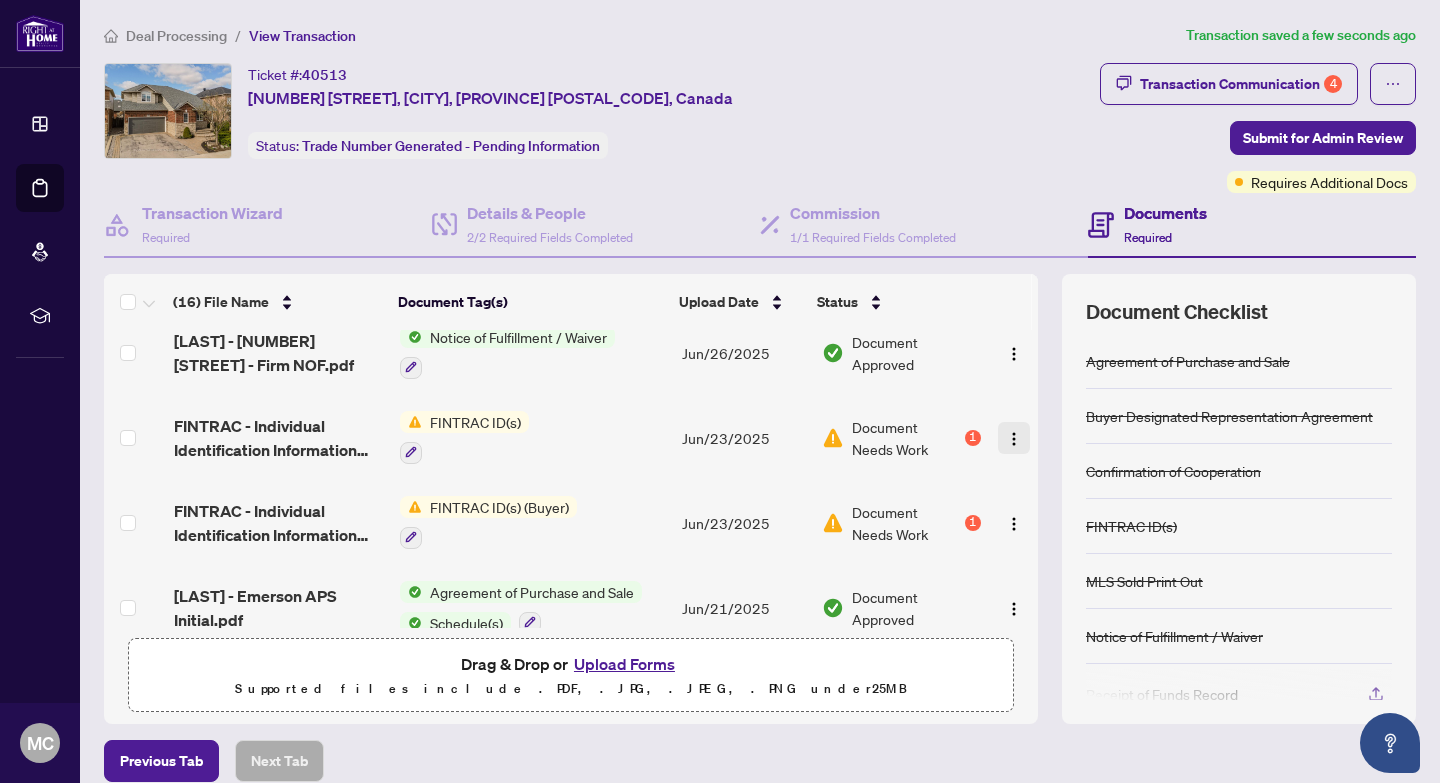 click at bounding box center (1014, 439) 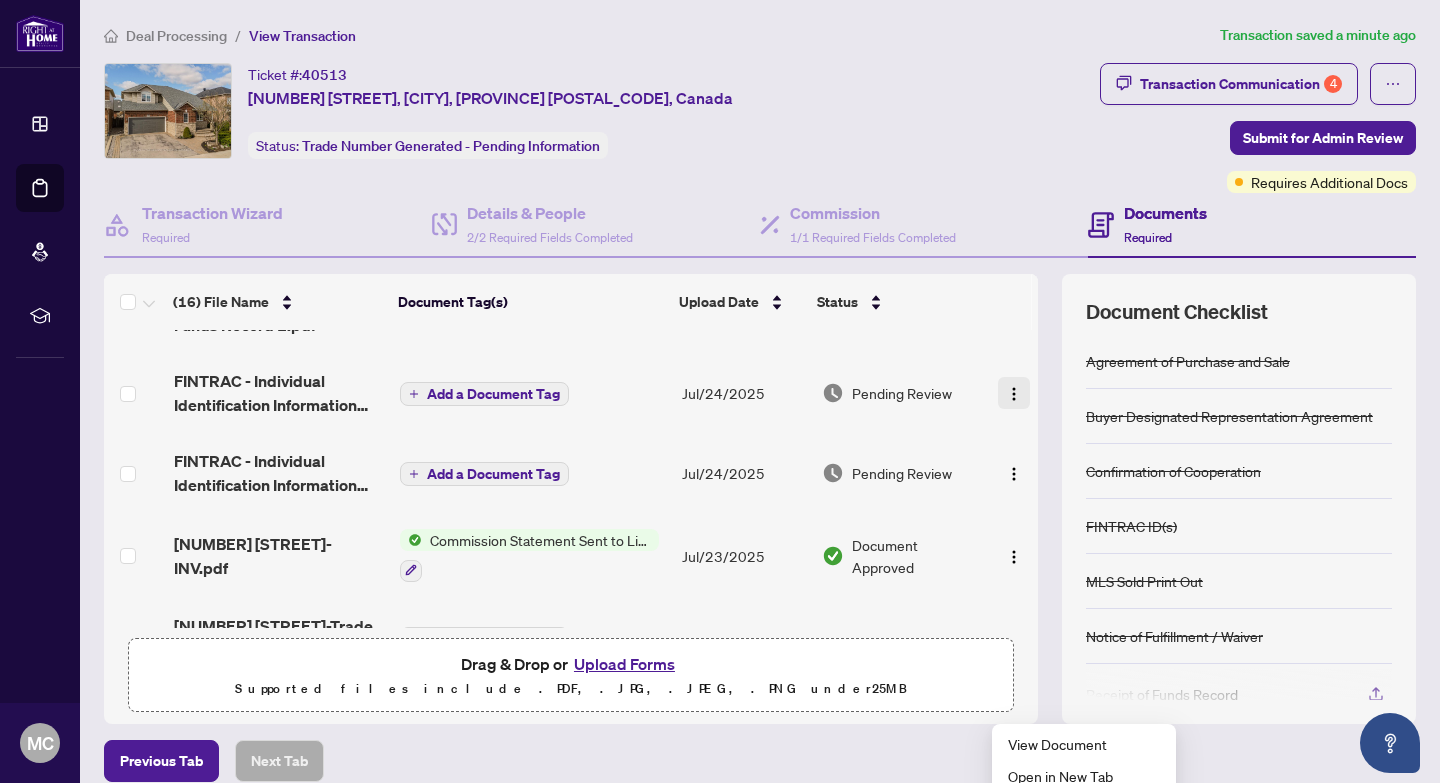 scroll, scrollTop: 0, scrollLeft: 0, axis: both 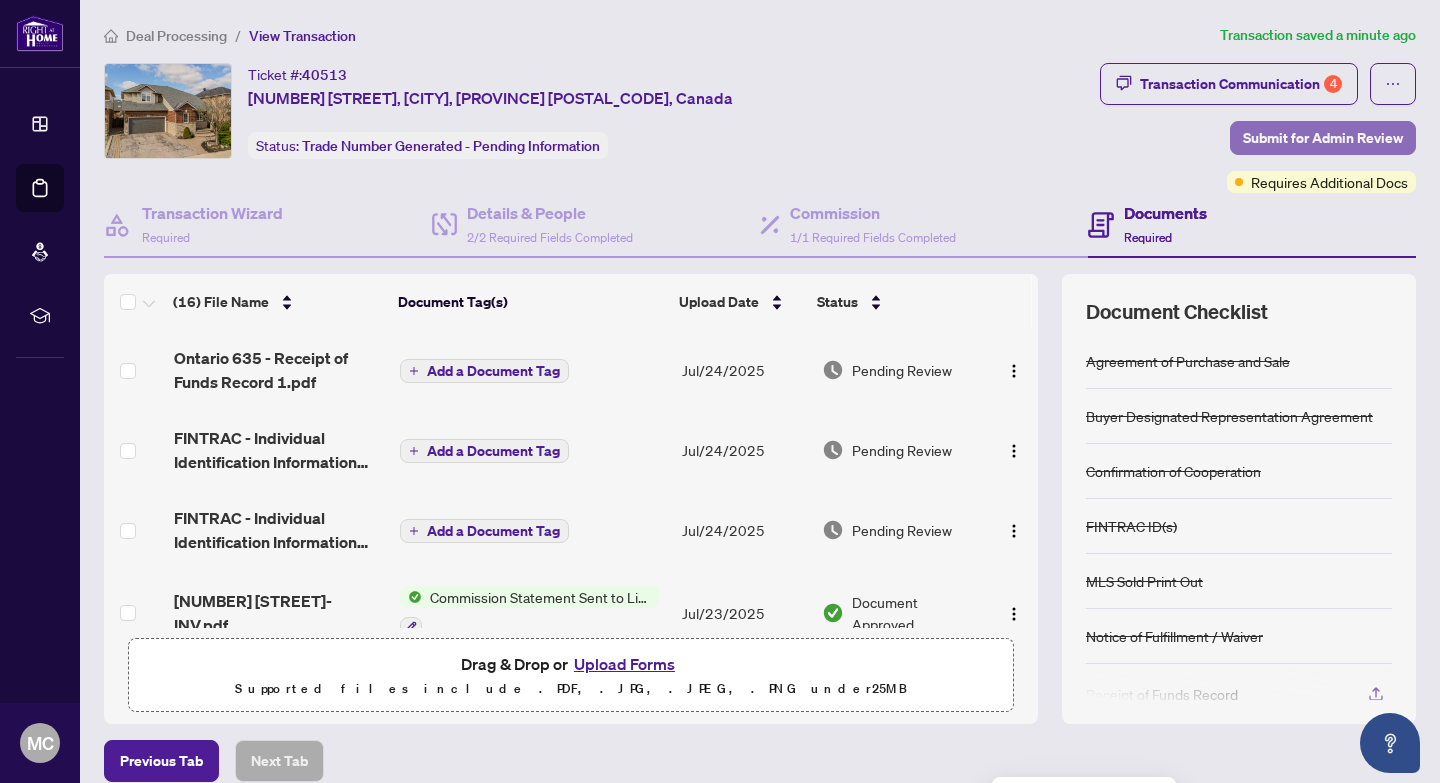 click on "Submit for Admin Review" at bounding box center [1323, 138] 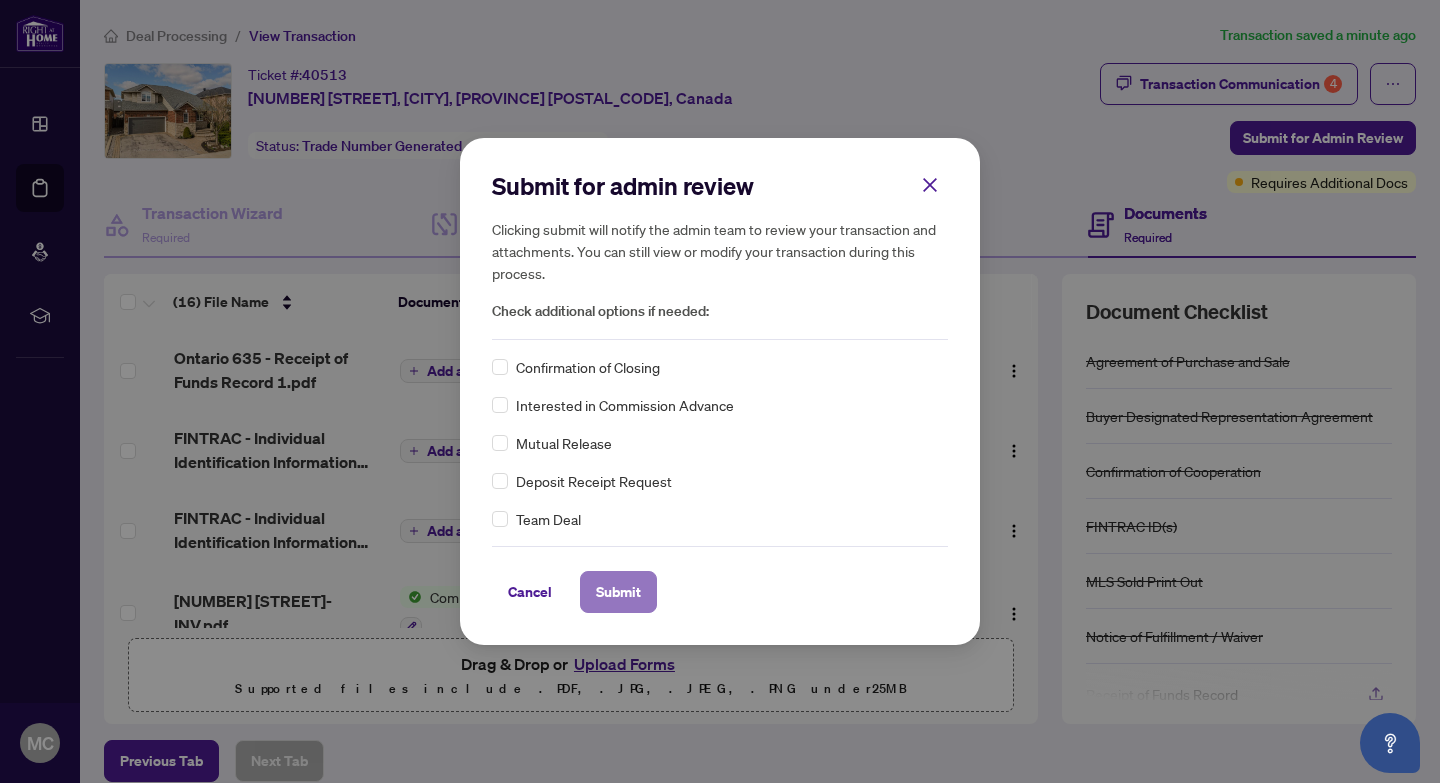 click on "Submit" at bounding box center [618, 592] 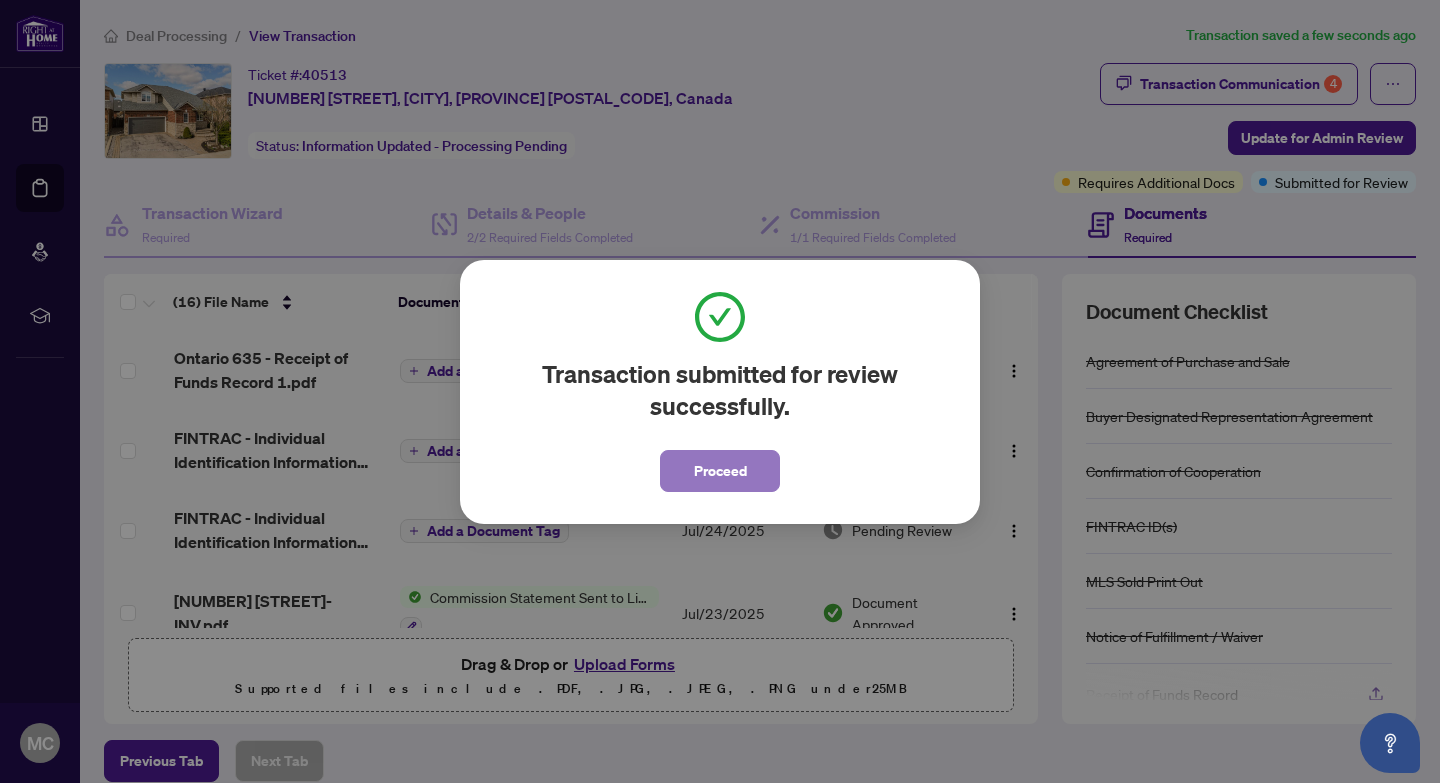 click on "Proceed" at bounding box center [720, 471] 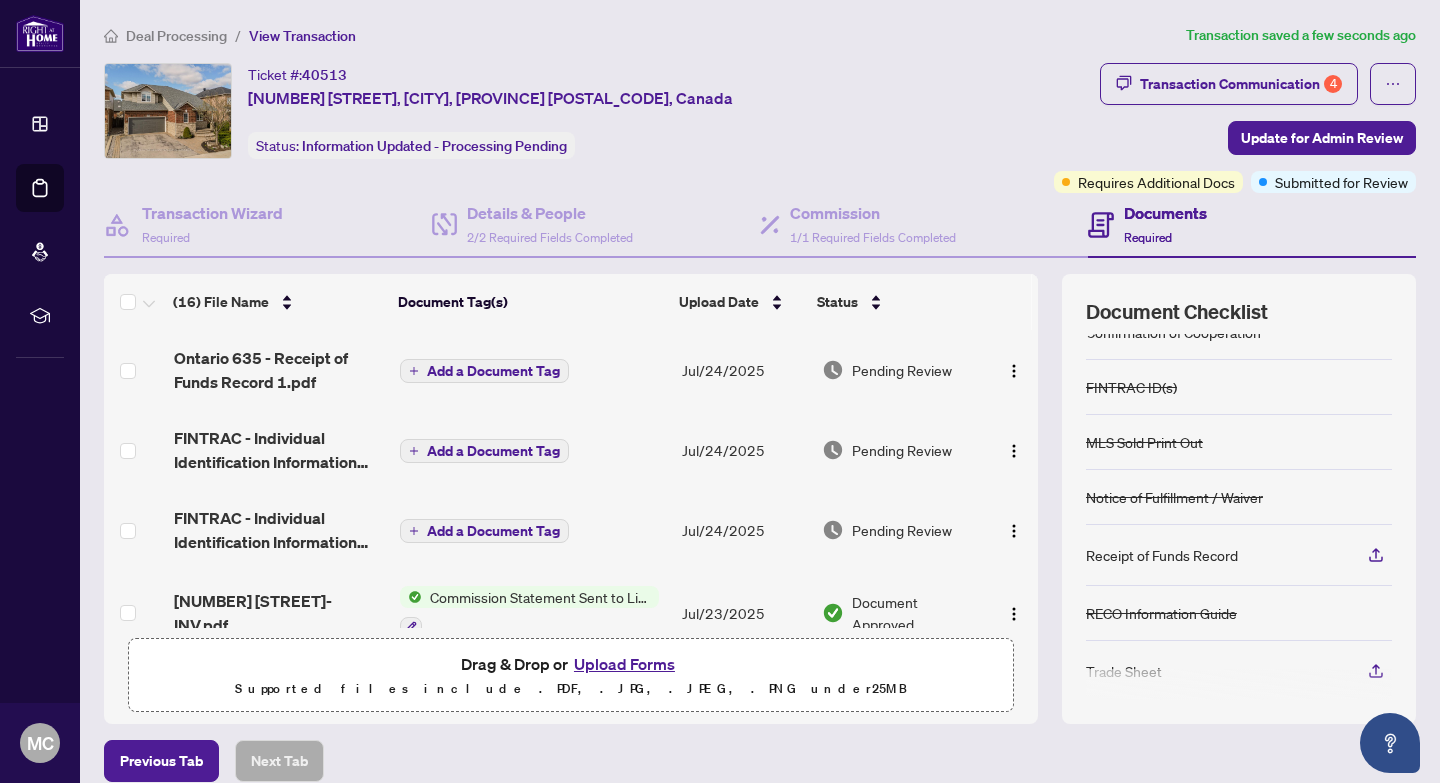 scroll, scrollTop: 148, scrollLeft: 0, axis: vertical 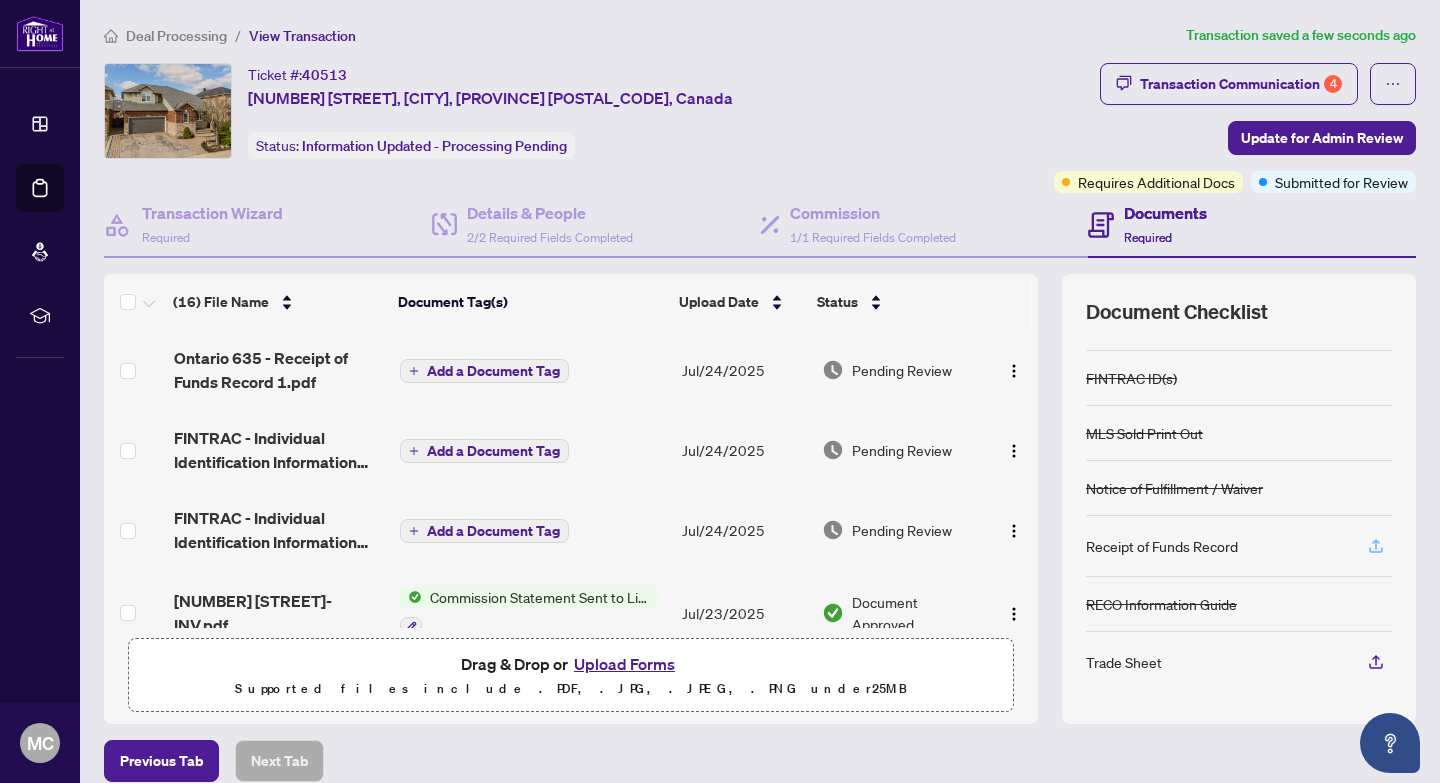 click 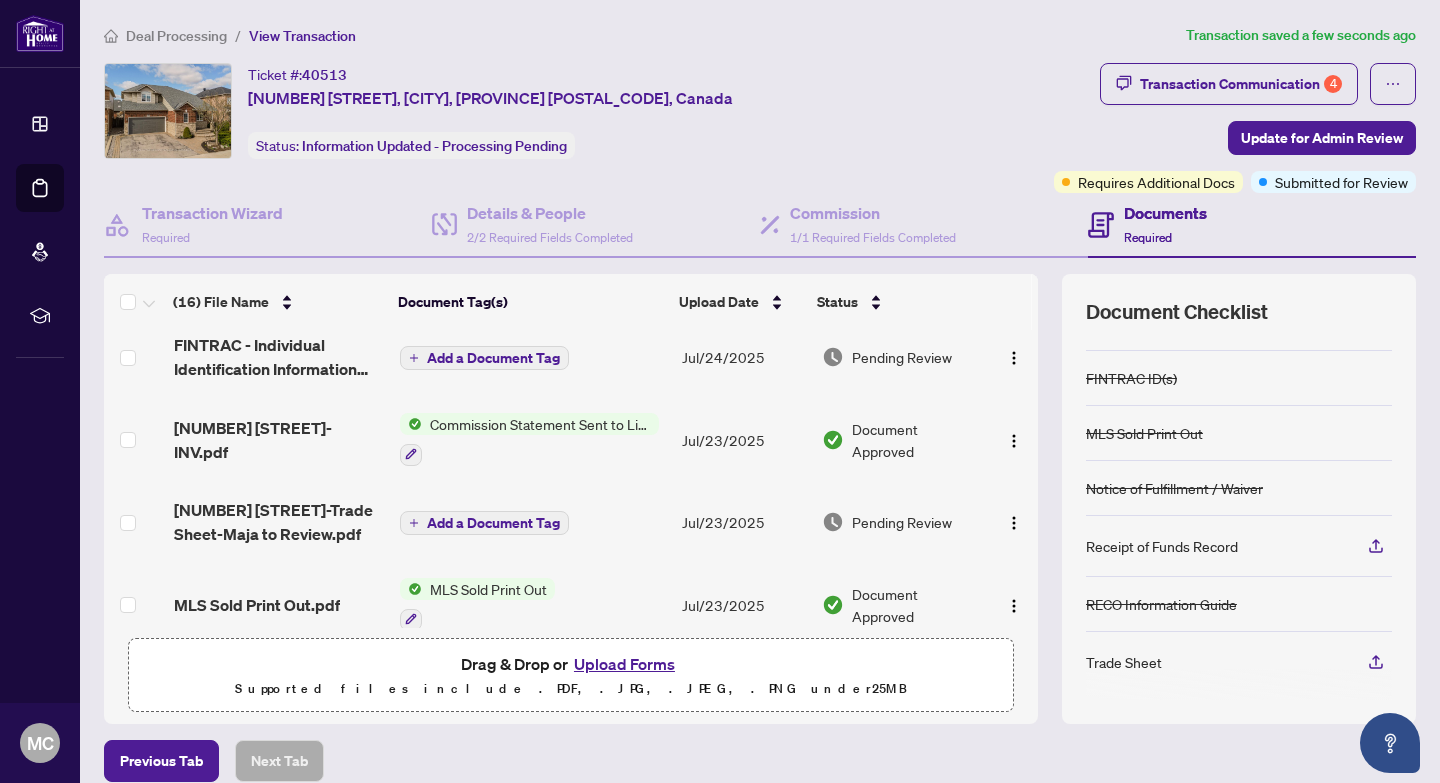 scroll, scrollTop: 170, scrollLeft: 0, axis: vertical 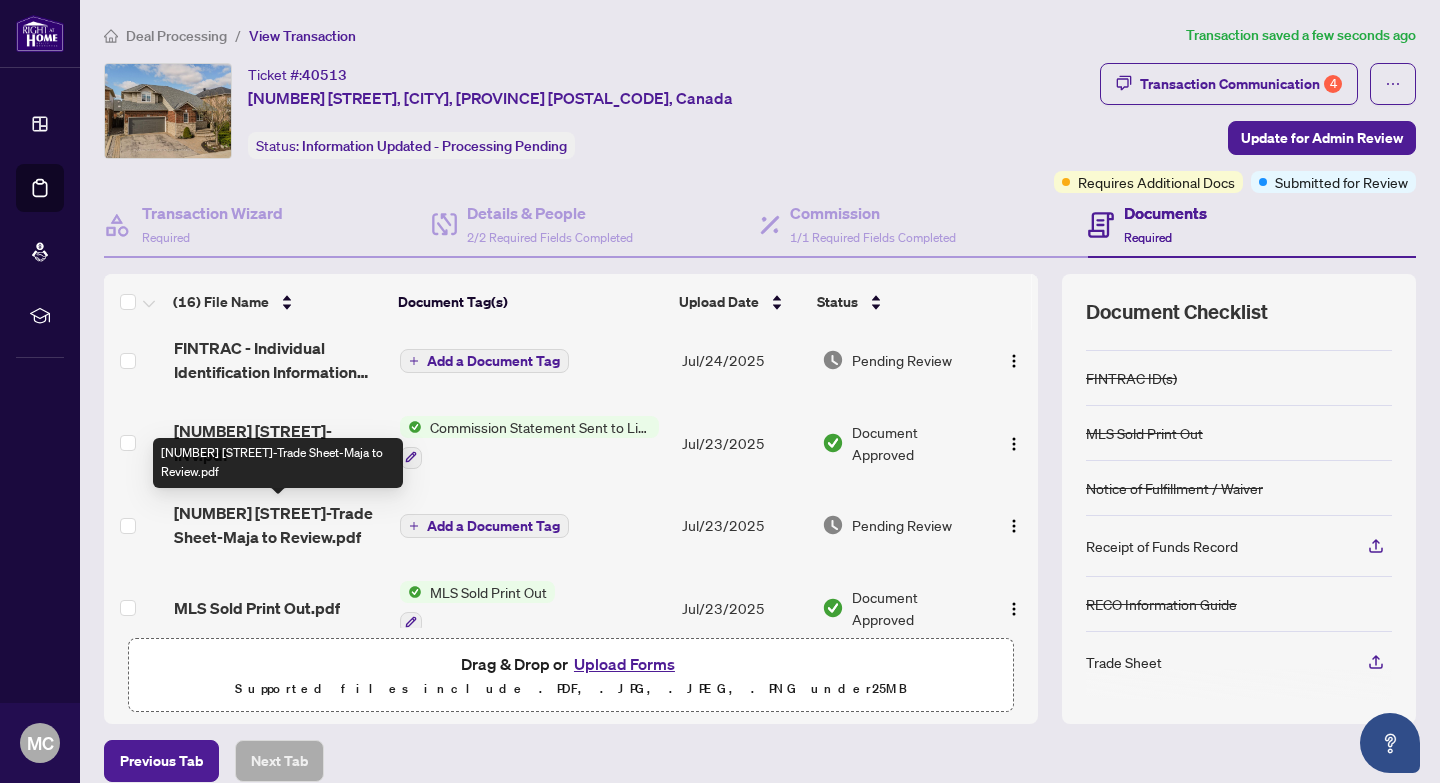 click on "[NUMBER] [STREET]-Trade Sheet-Maja to Review.pdf" at bounding box center (279, 525) 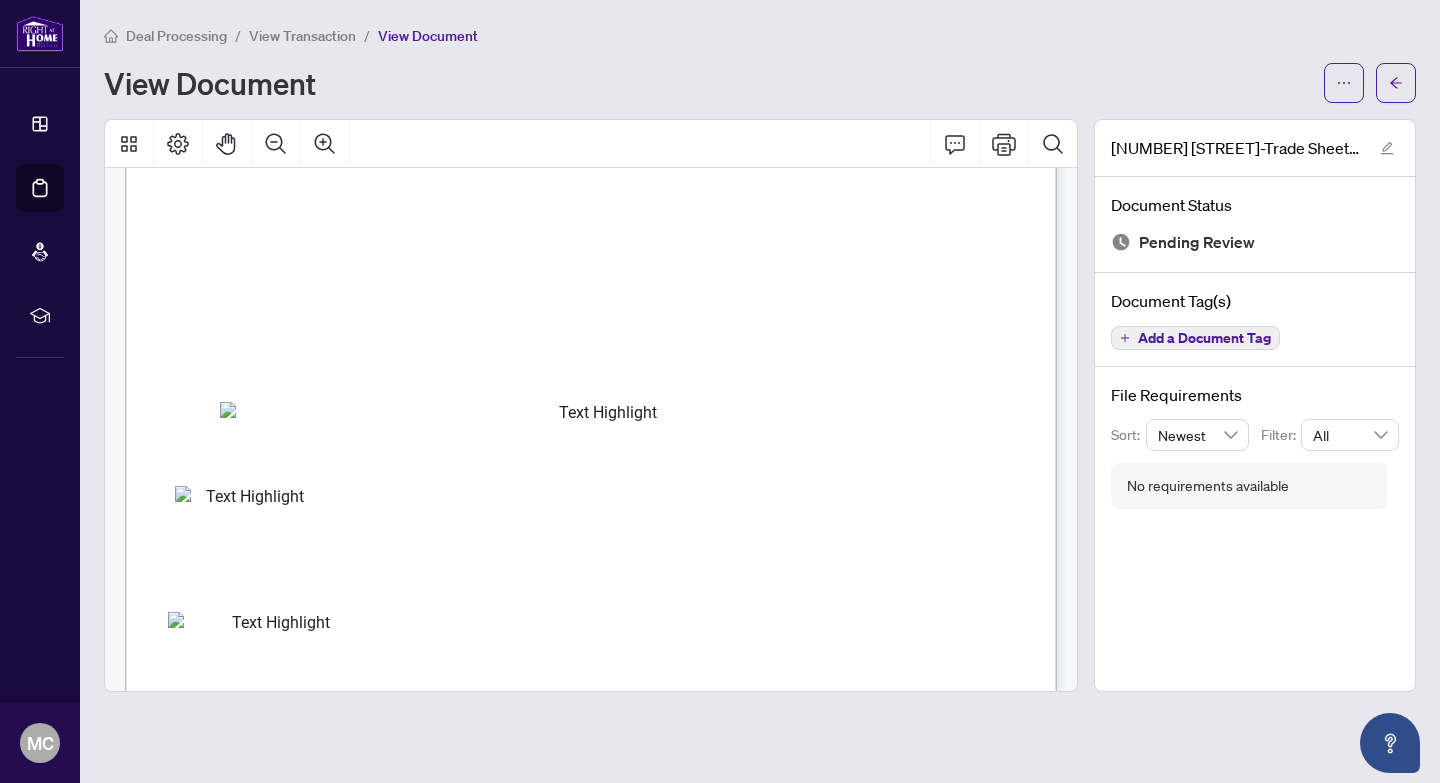 scroll, scrollTop: 0, scrollLeft: 0, axis: both 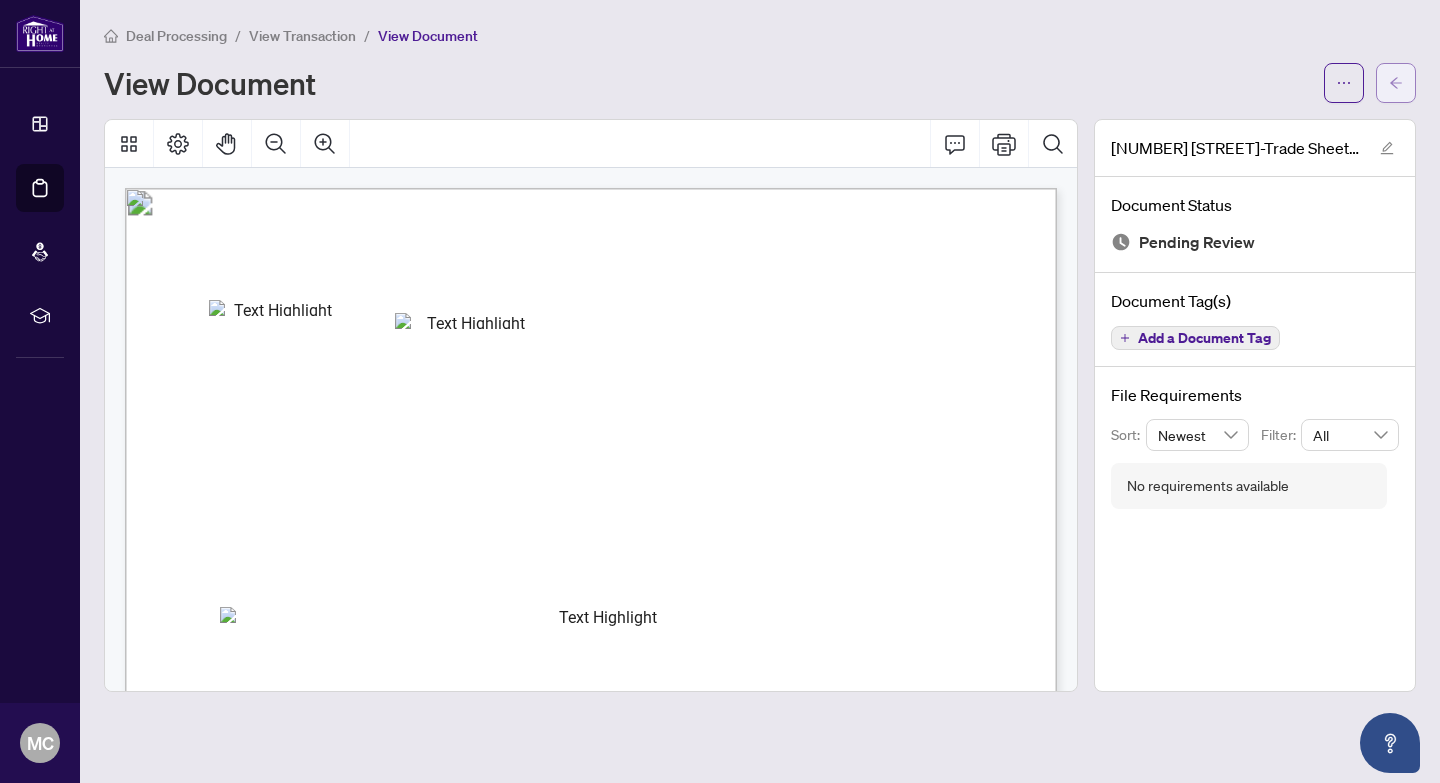 click 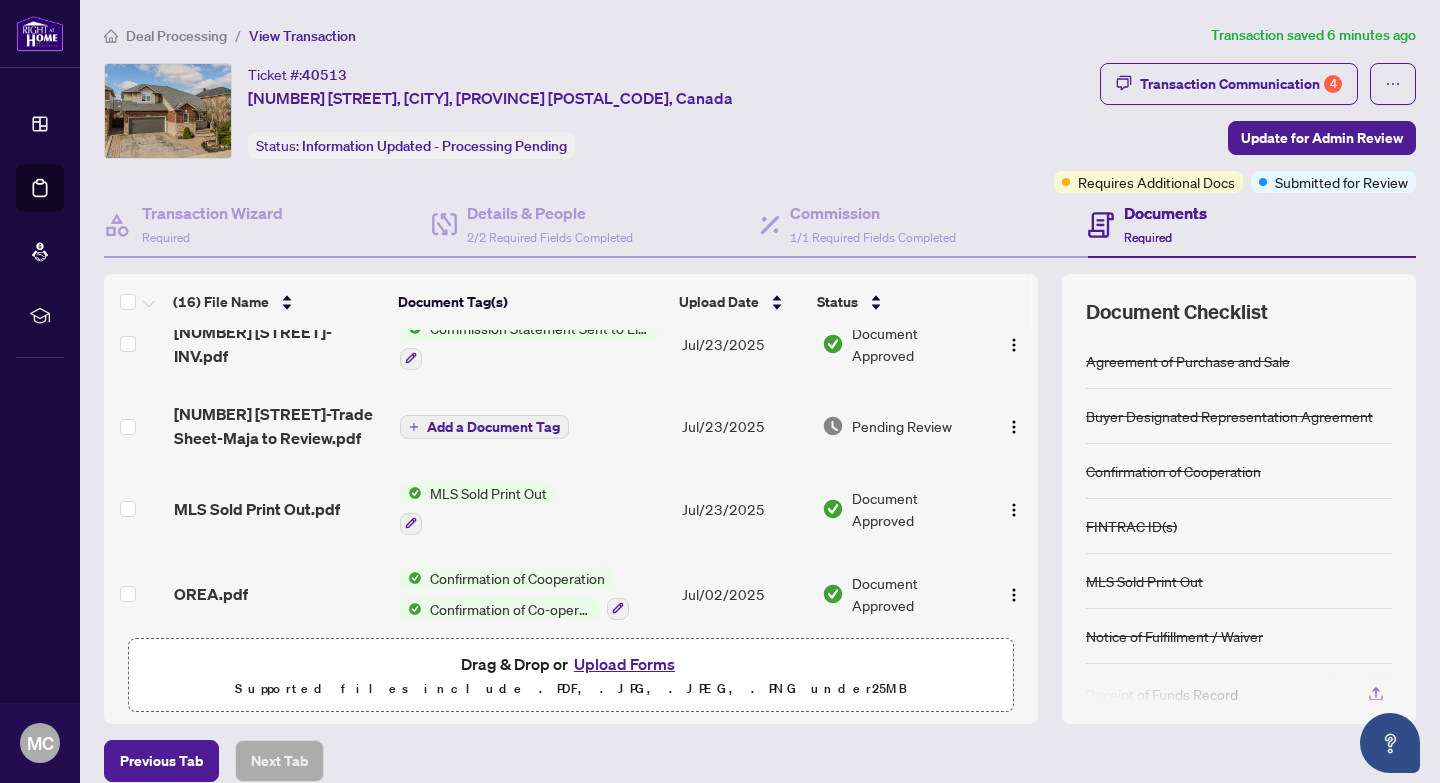 scroll, scrollTop: 259, scrollLeft: 0, axis: vertical 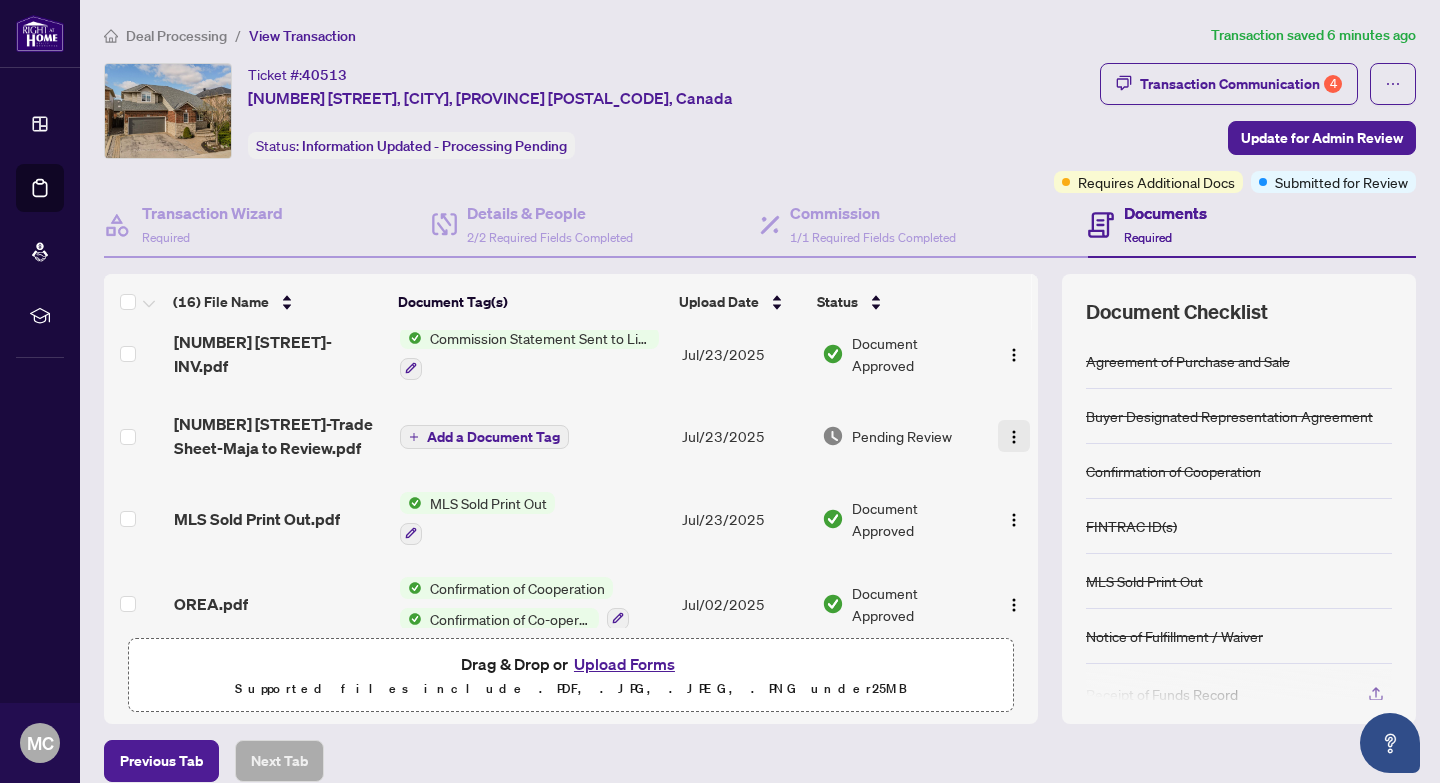 click at bounding box center [1014, 437] 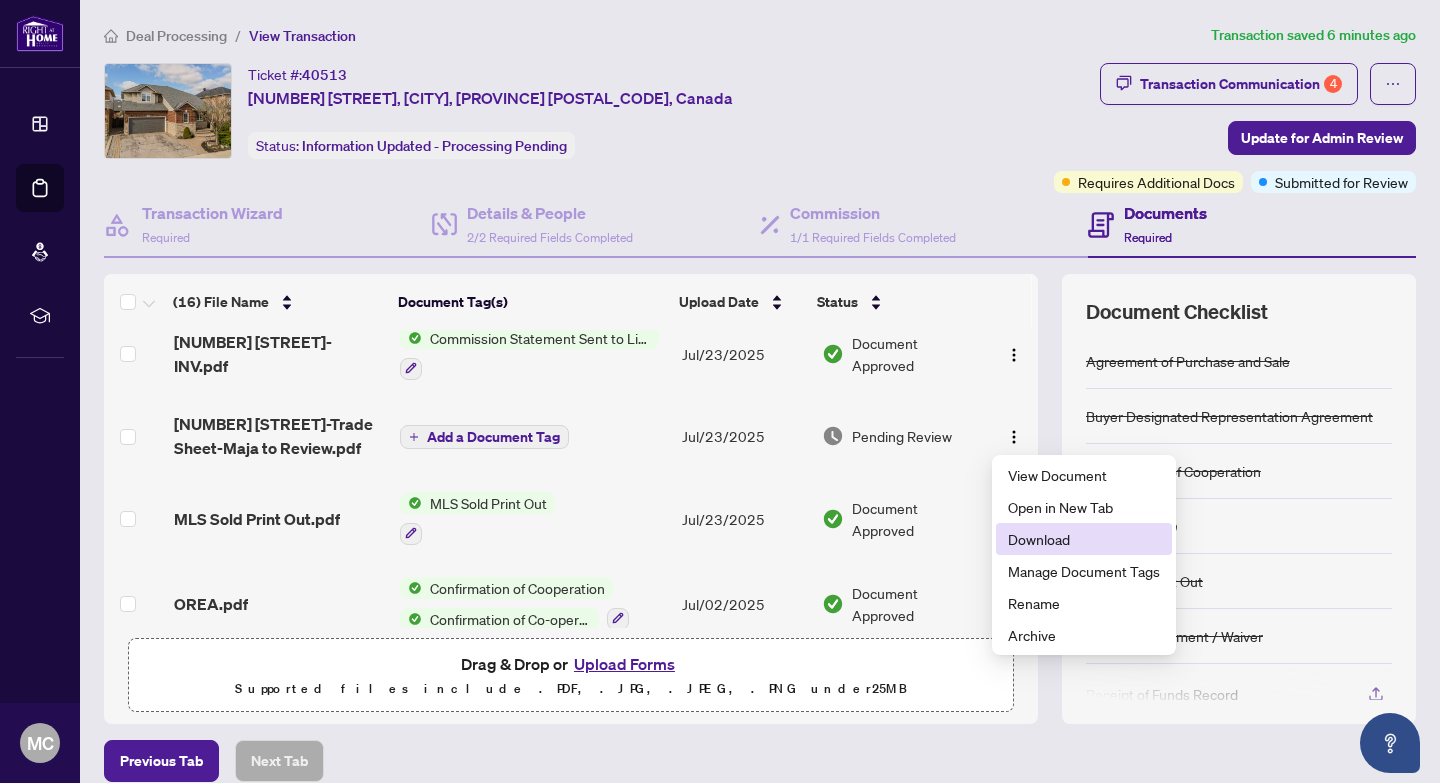 click on "Download" at bounding box center (1084, 539) 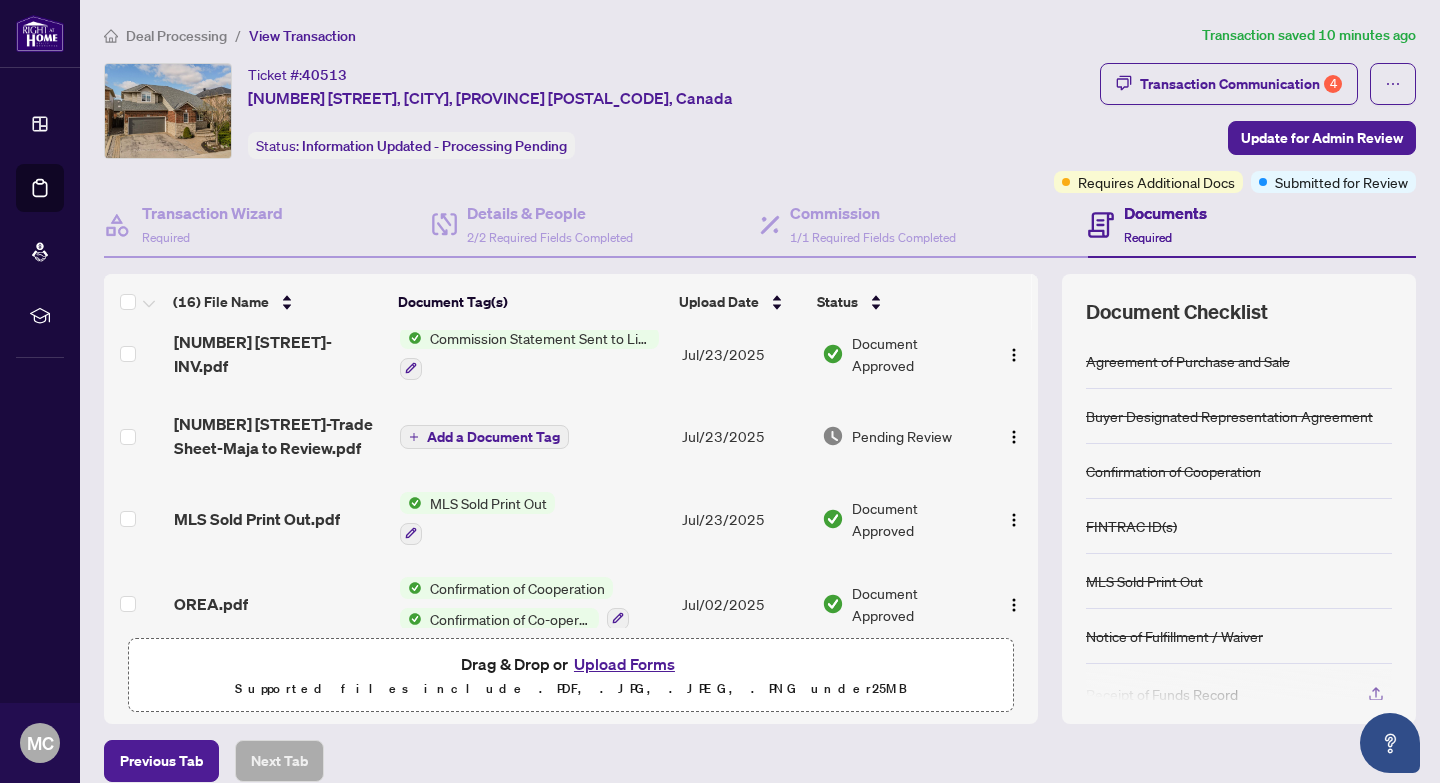 click on "Upload Forms" at bounding box center (624, 664) 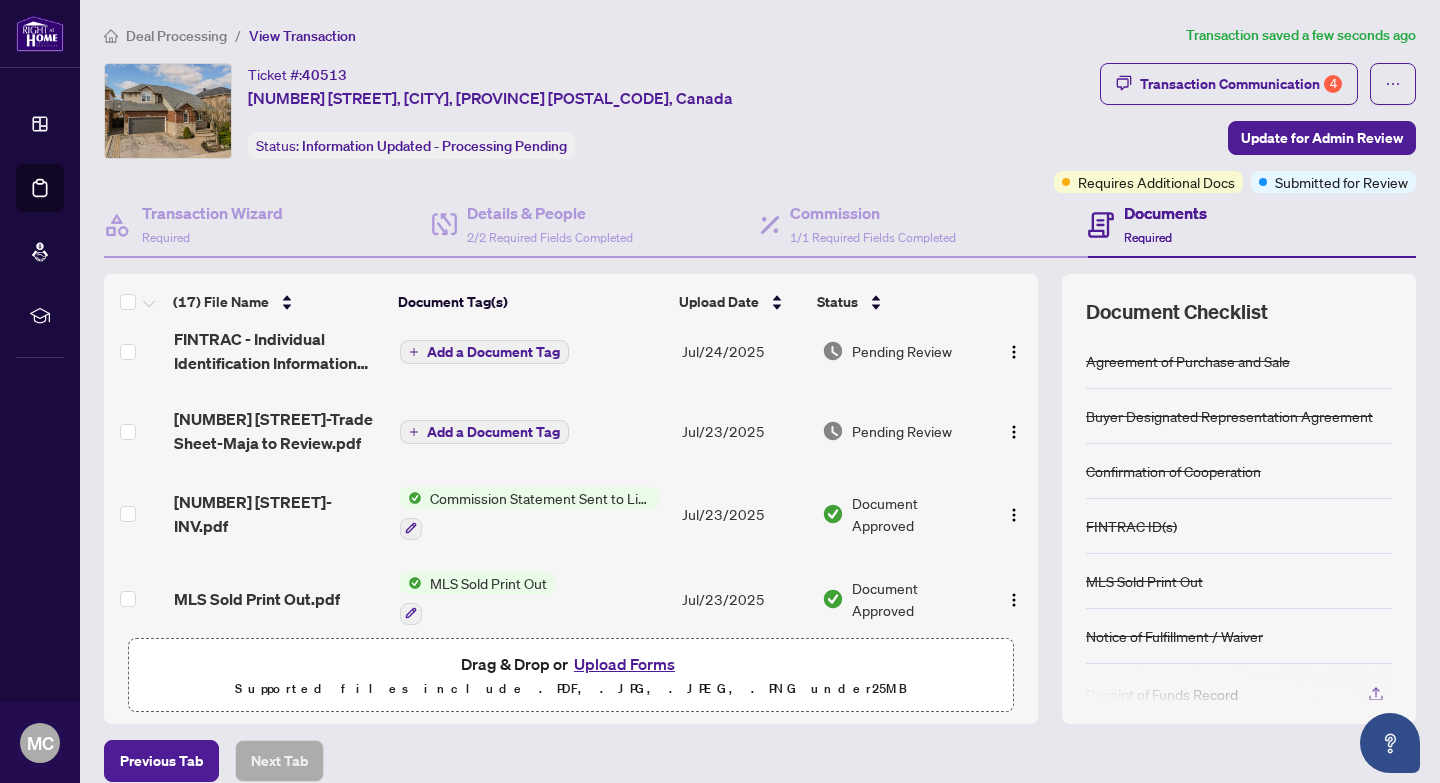 scroll, scrollTop: 0, scrollLeft: 0, axis: both 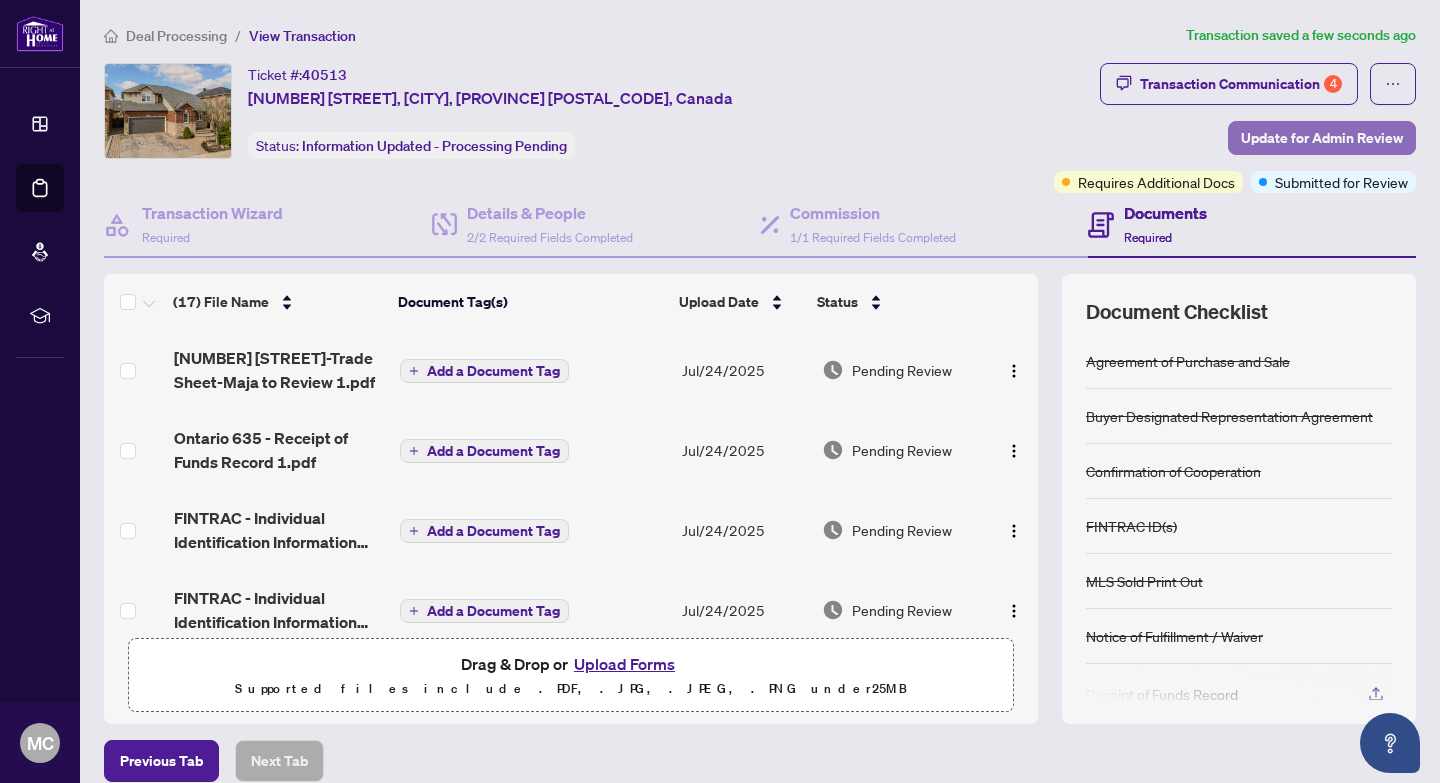 click on "Update for Admin Review" at bounding box center [1322, 138] 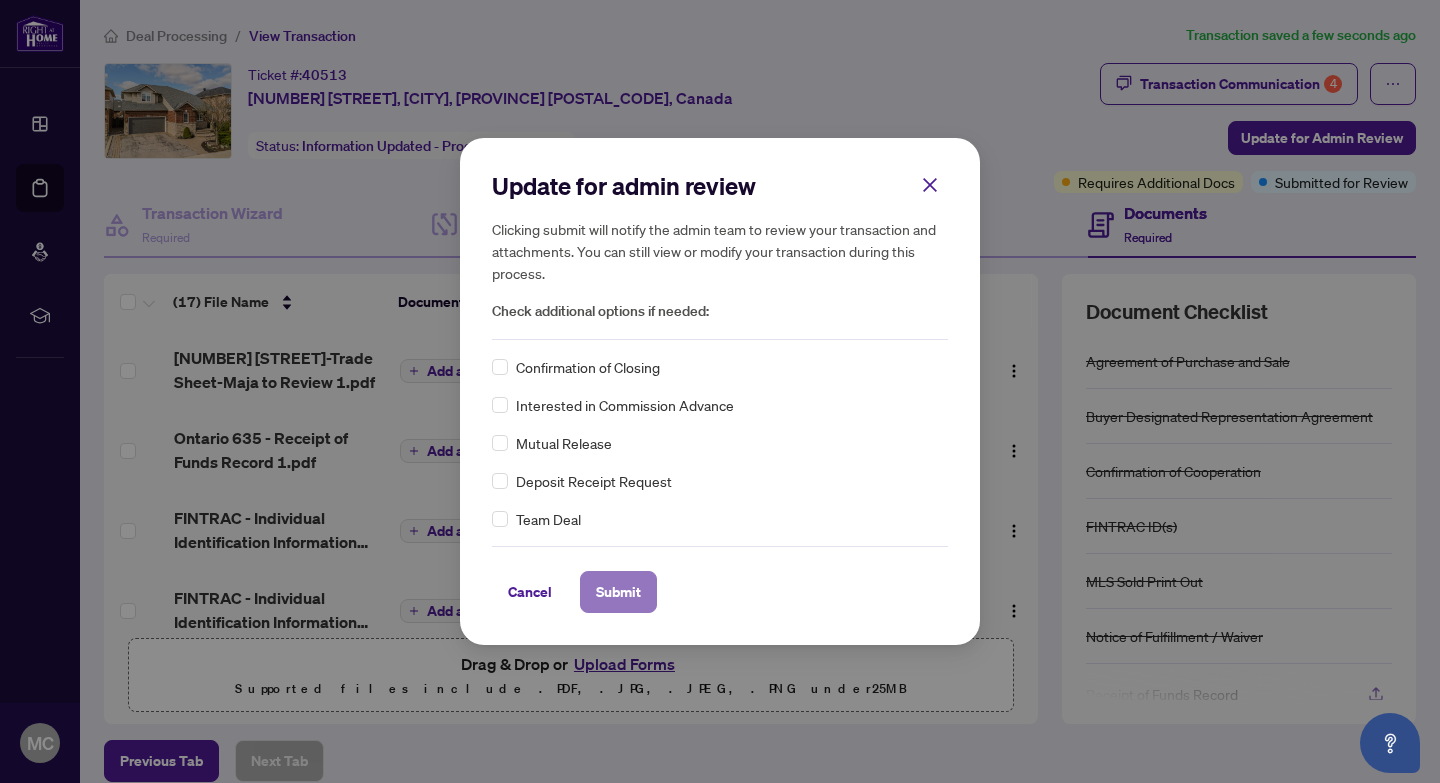 click on "Submit" at bounding box center (618, 592) 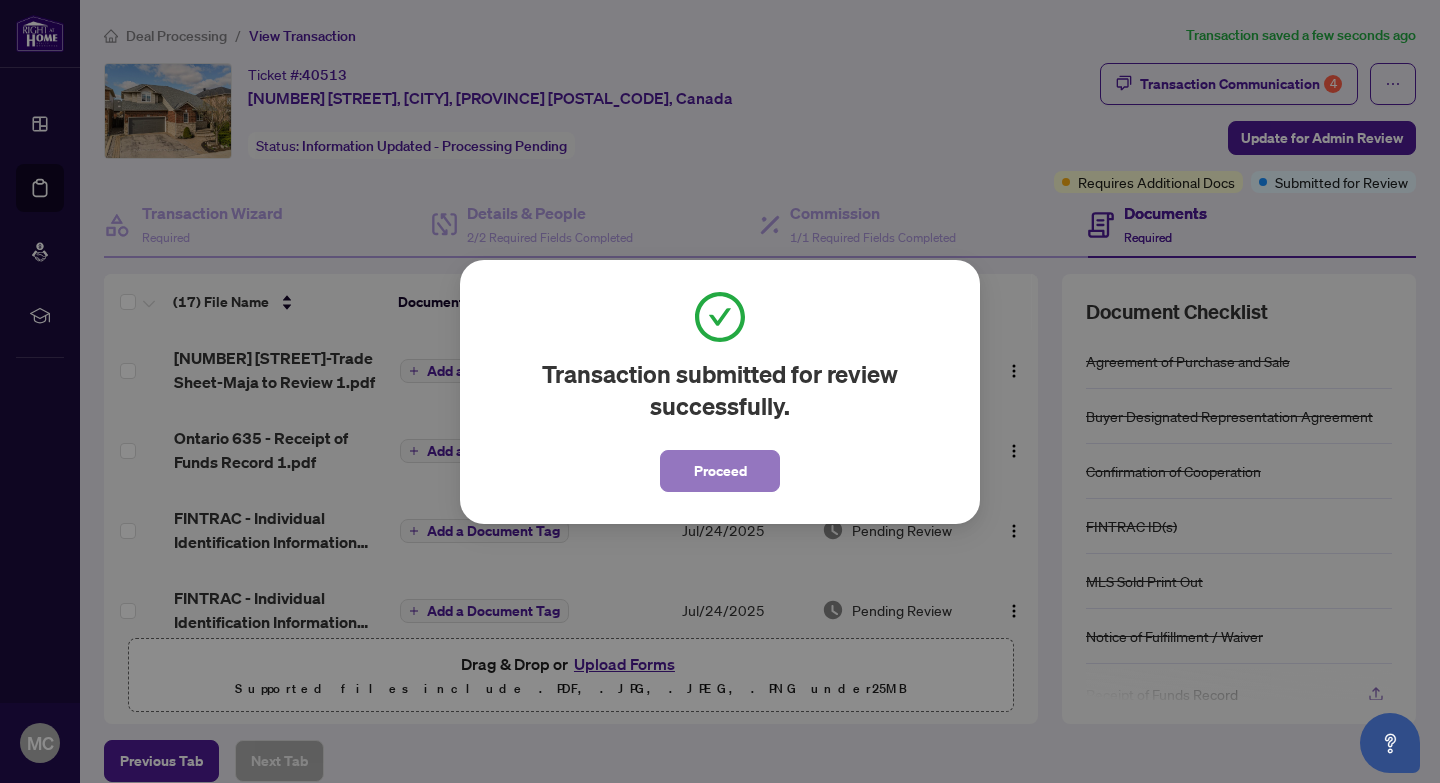 click on "Proceed" at bounding box center [720, 471] 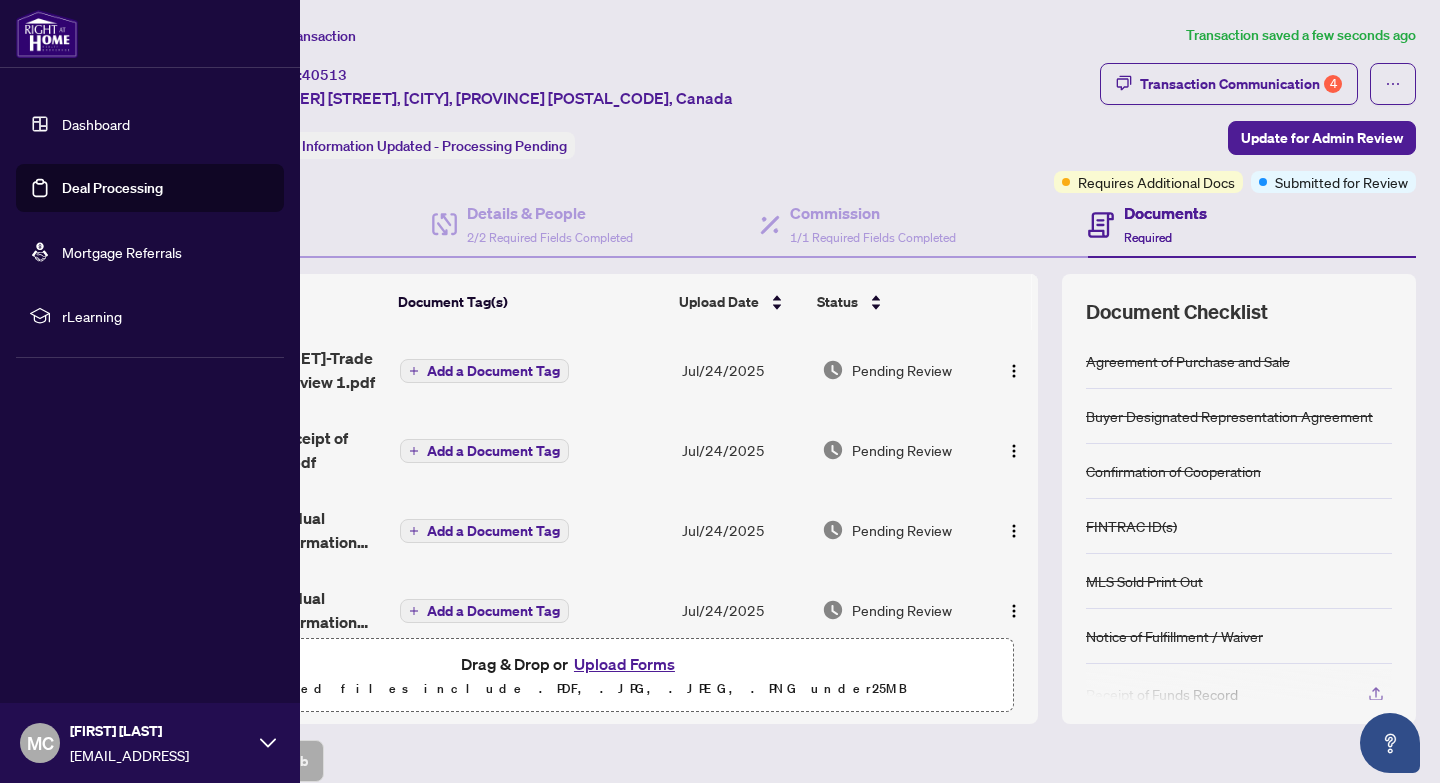 click on "Deal Processing" at bounding box center (112, 188) 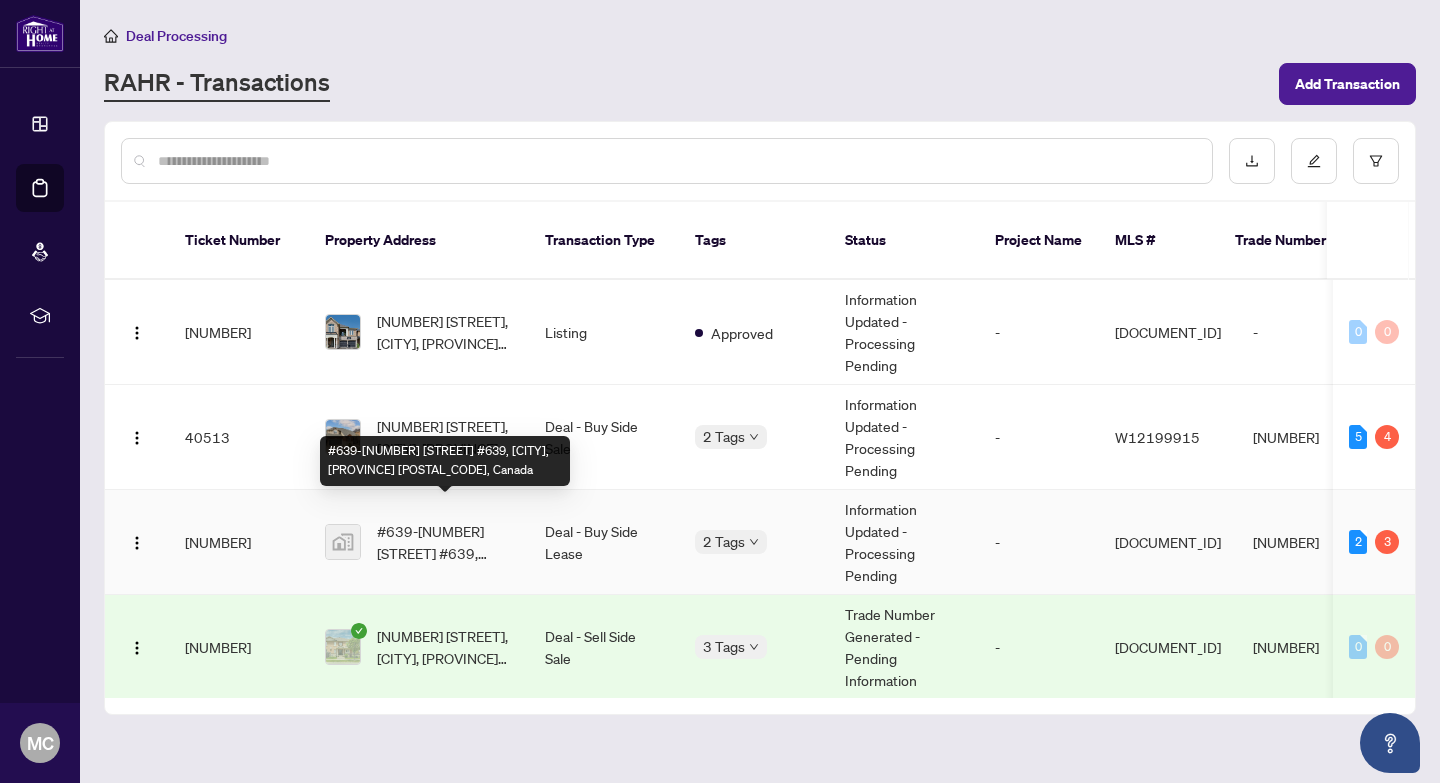 click on "#639-[NUMBER] [STREET] #639, [CITY], [PROVINCE] [POSTAL_CODE], Canada" at bounding box center [445, 542] 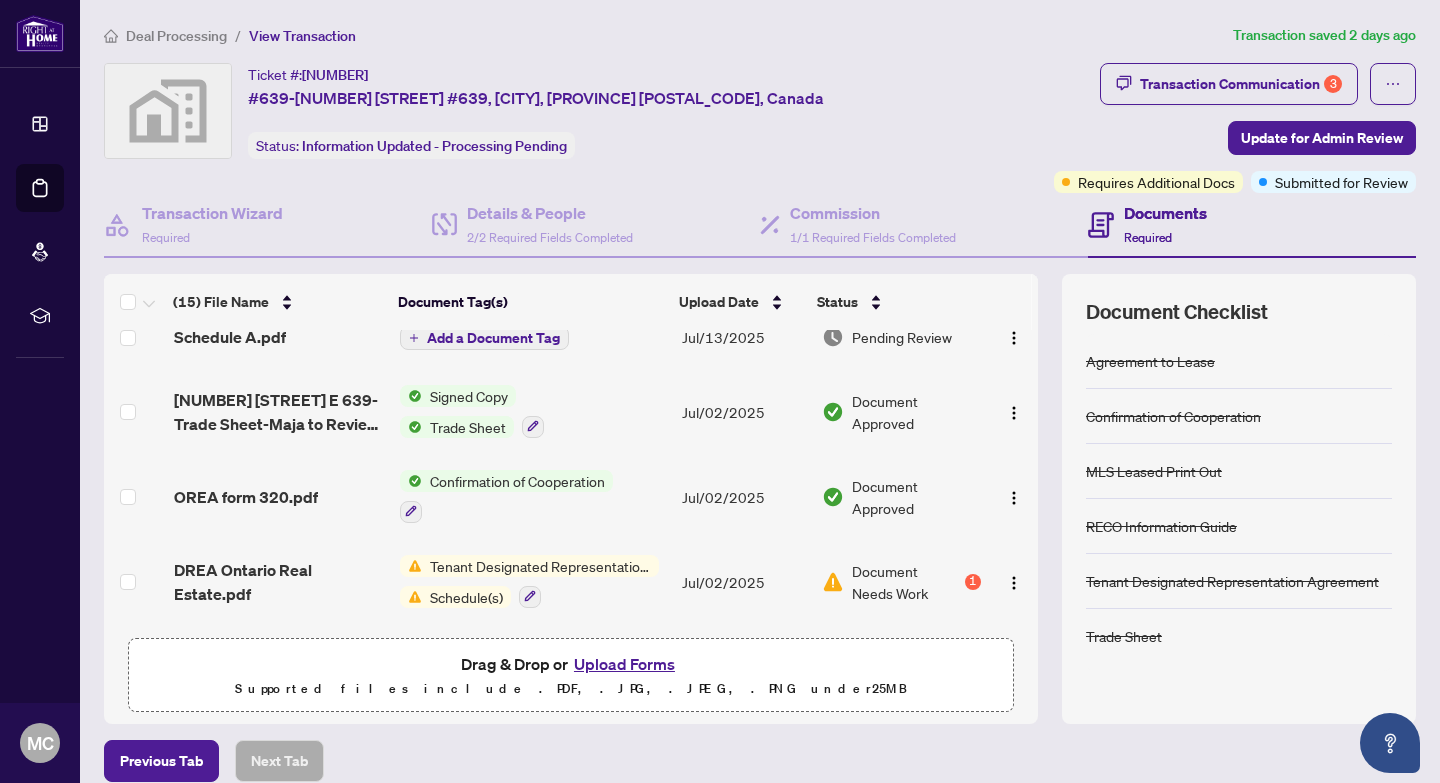 scroll, scrollTop: 0, scrollLeft: 0, axis: both 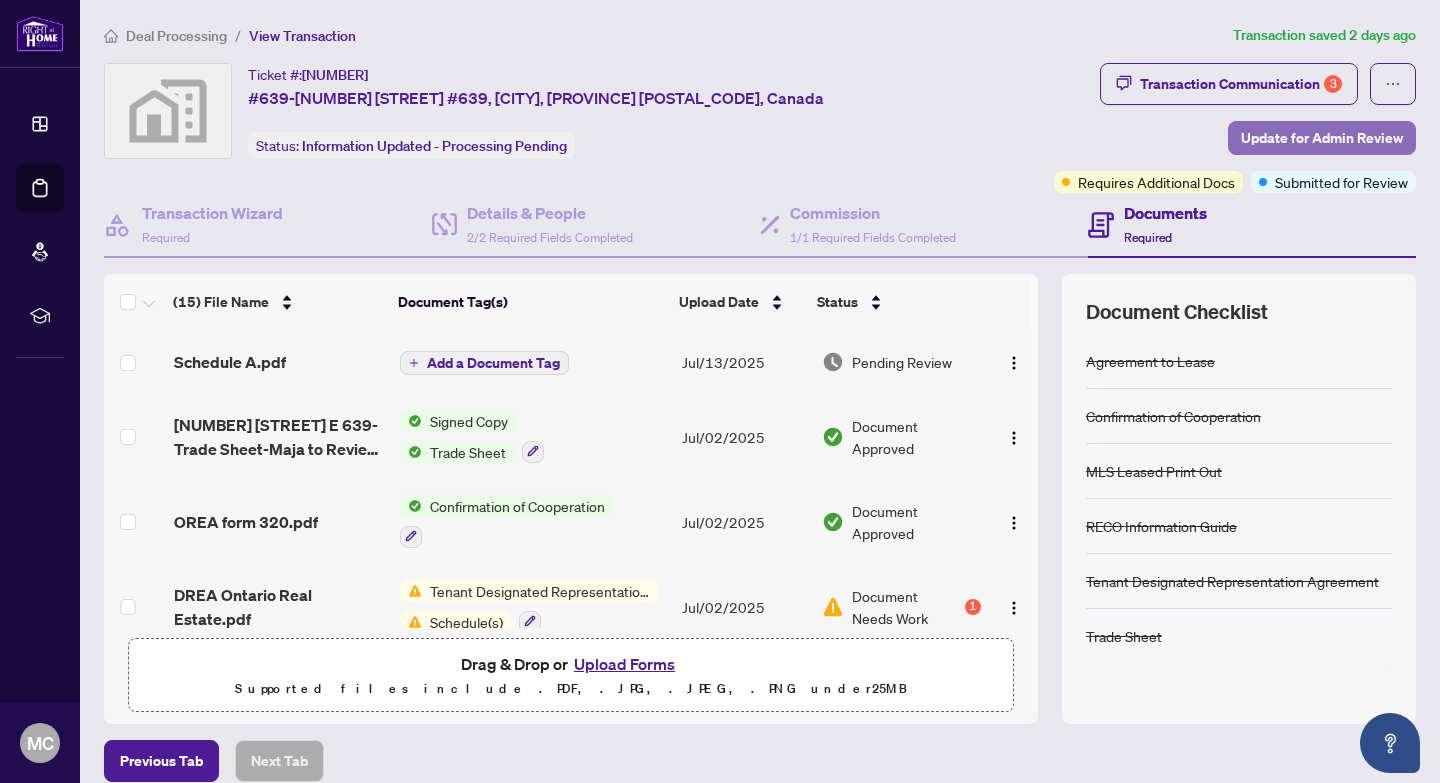 click on "Update for Admin Review" at bounding box center (1322, 138) 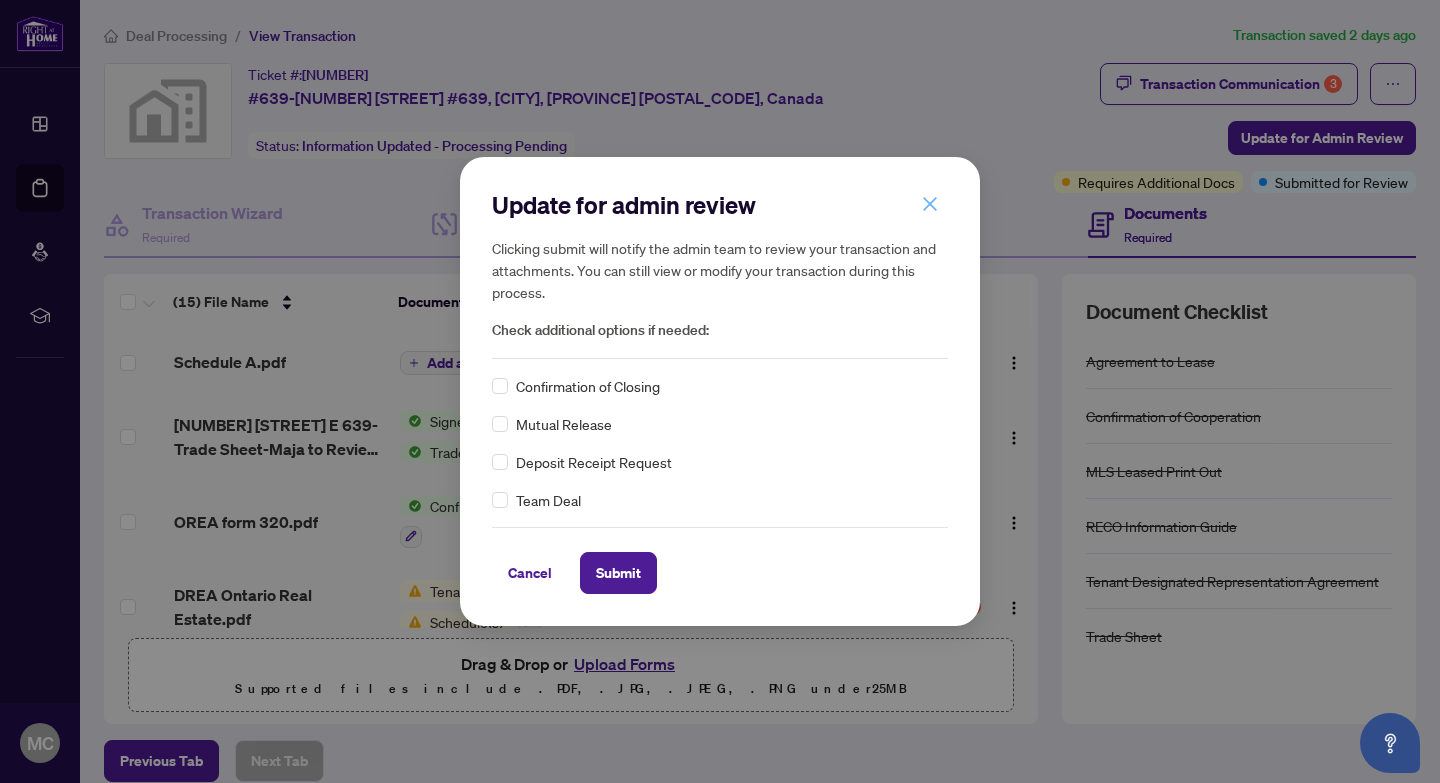 click 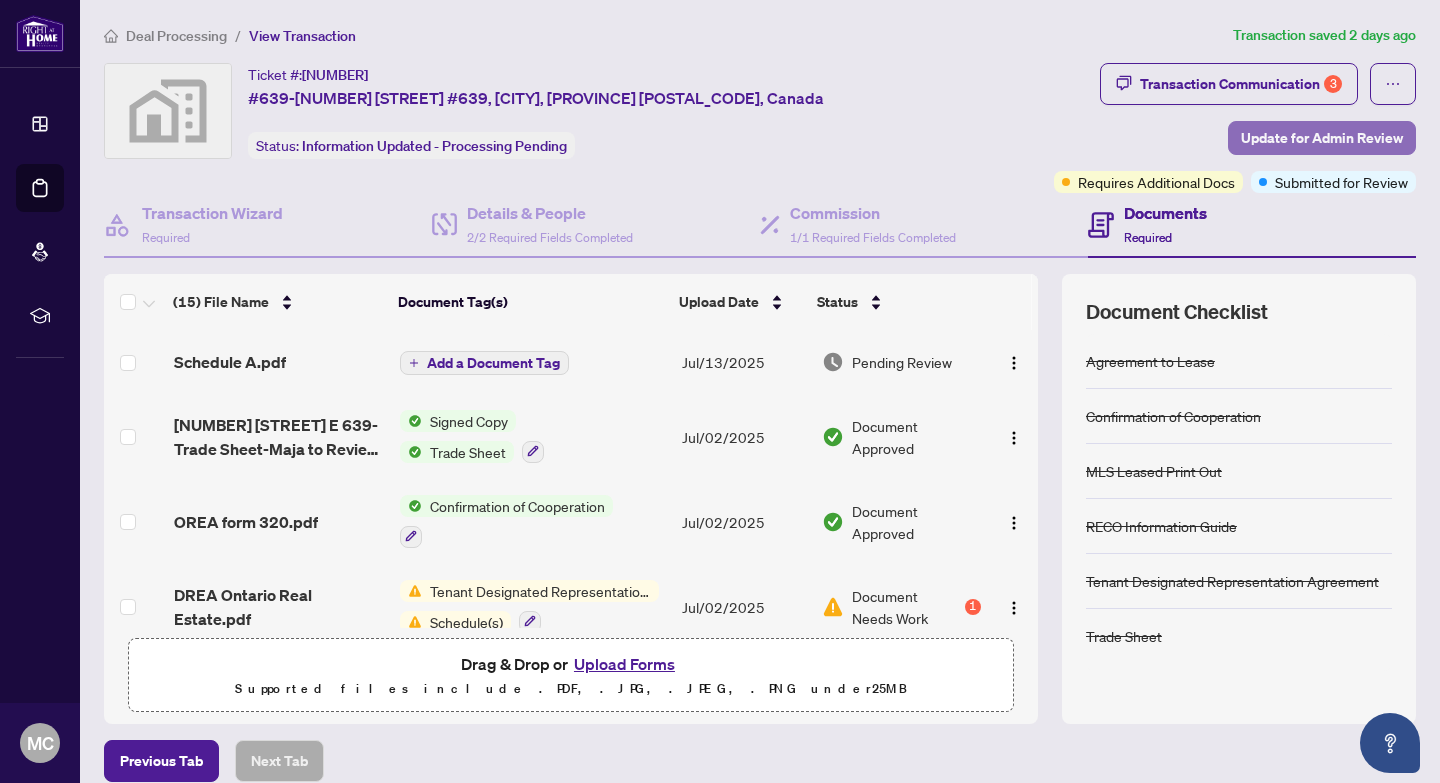 click on "Update for Admin Review" at bounding box center [1322, 138] 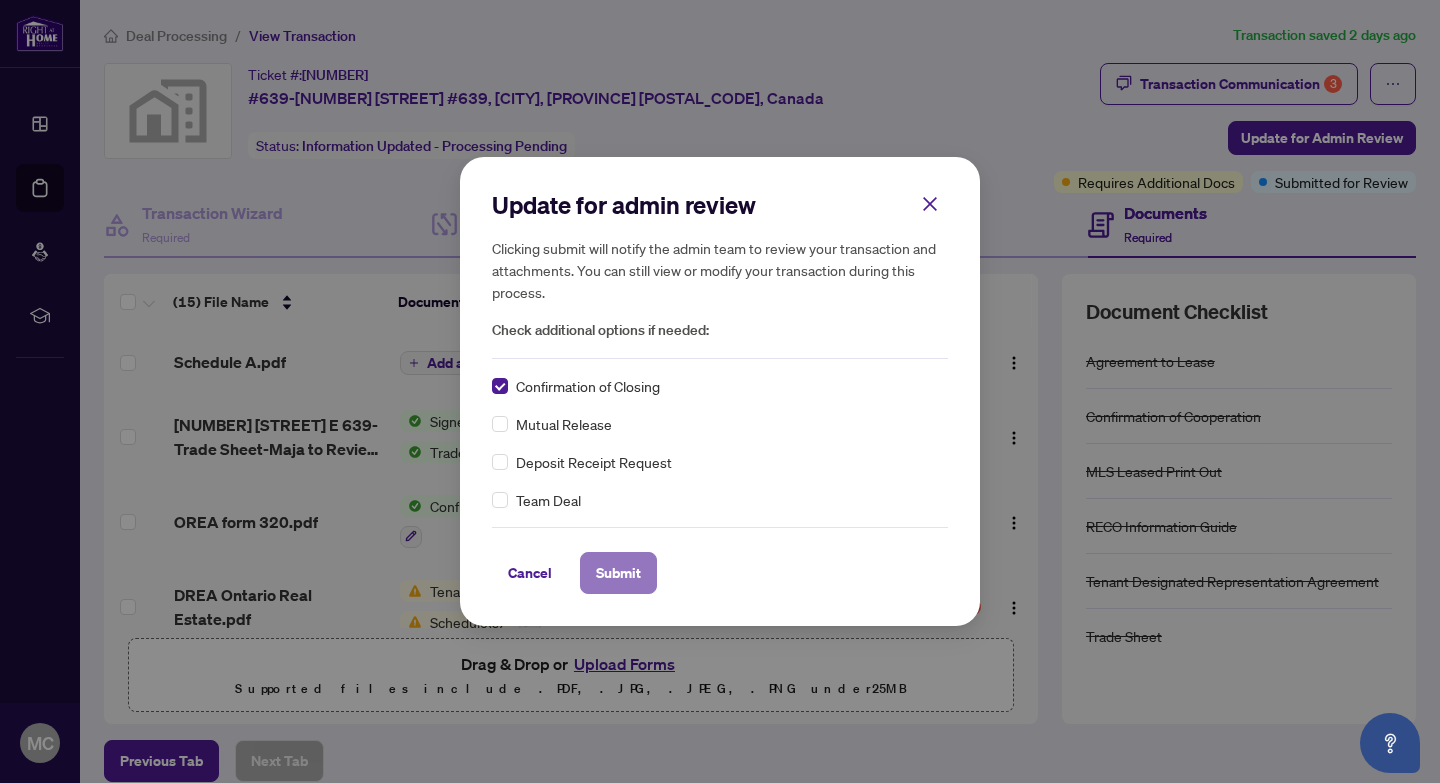 click on "Submit" at bounding box center [618, 573] 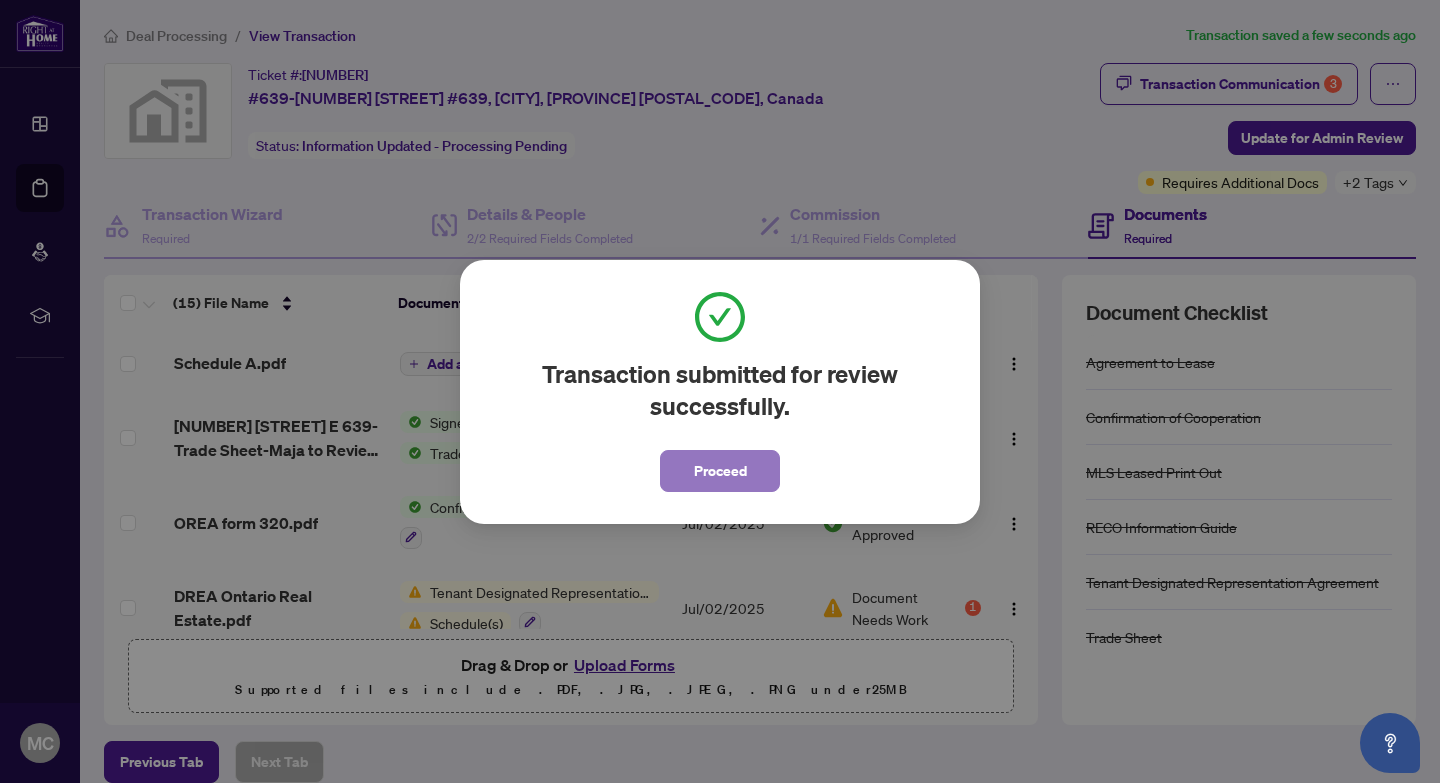 click on "Proceed" at bounding box center [720, 471] 